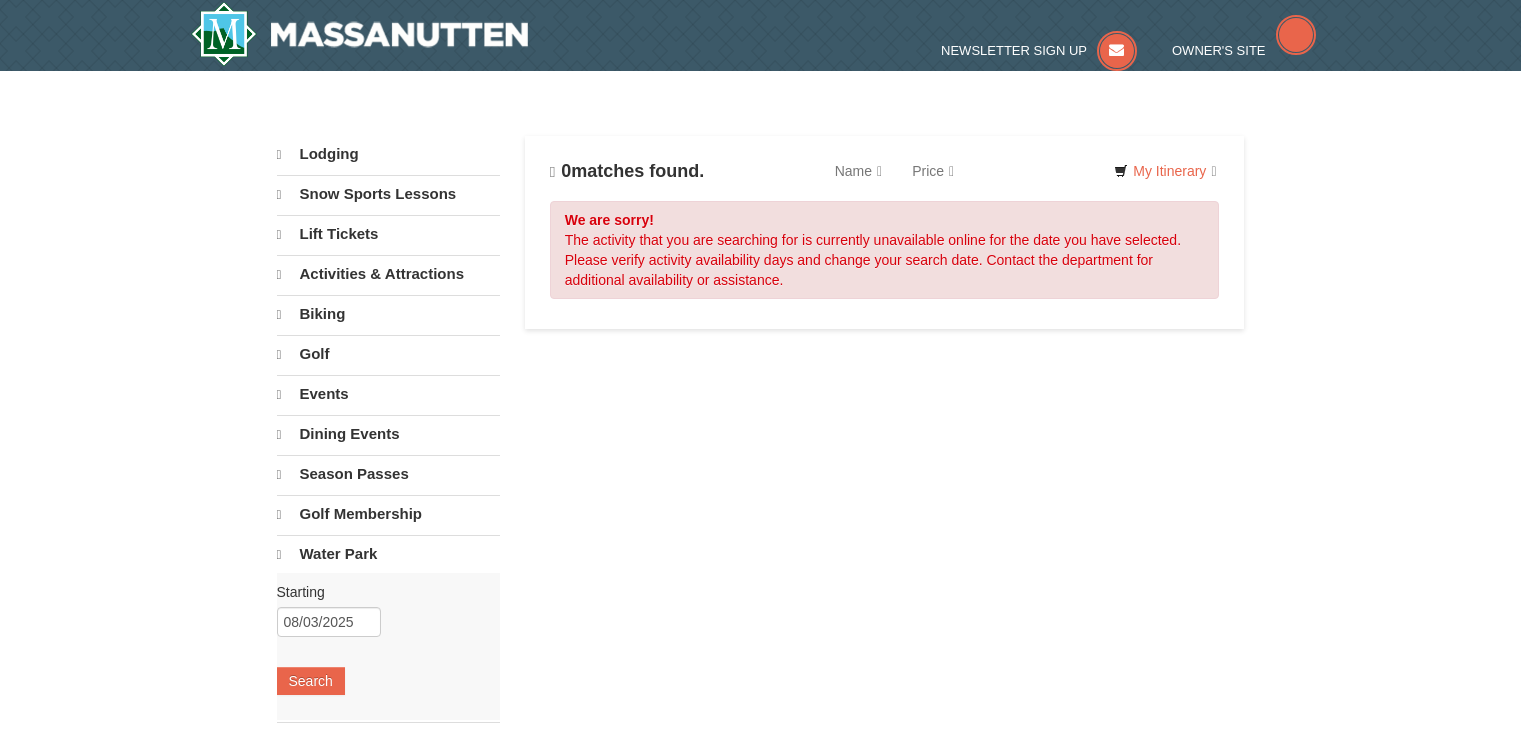 scroll, scrollTop: 0, scrollLeft: 0, axis: both 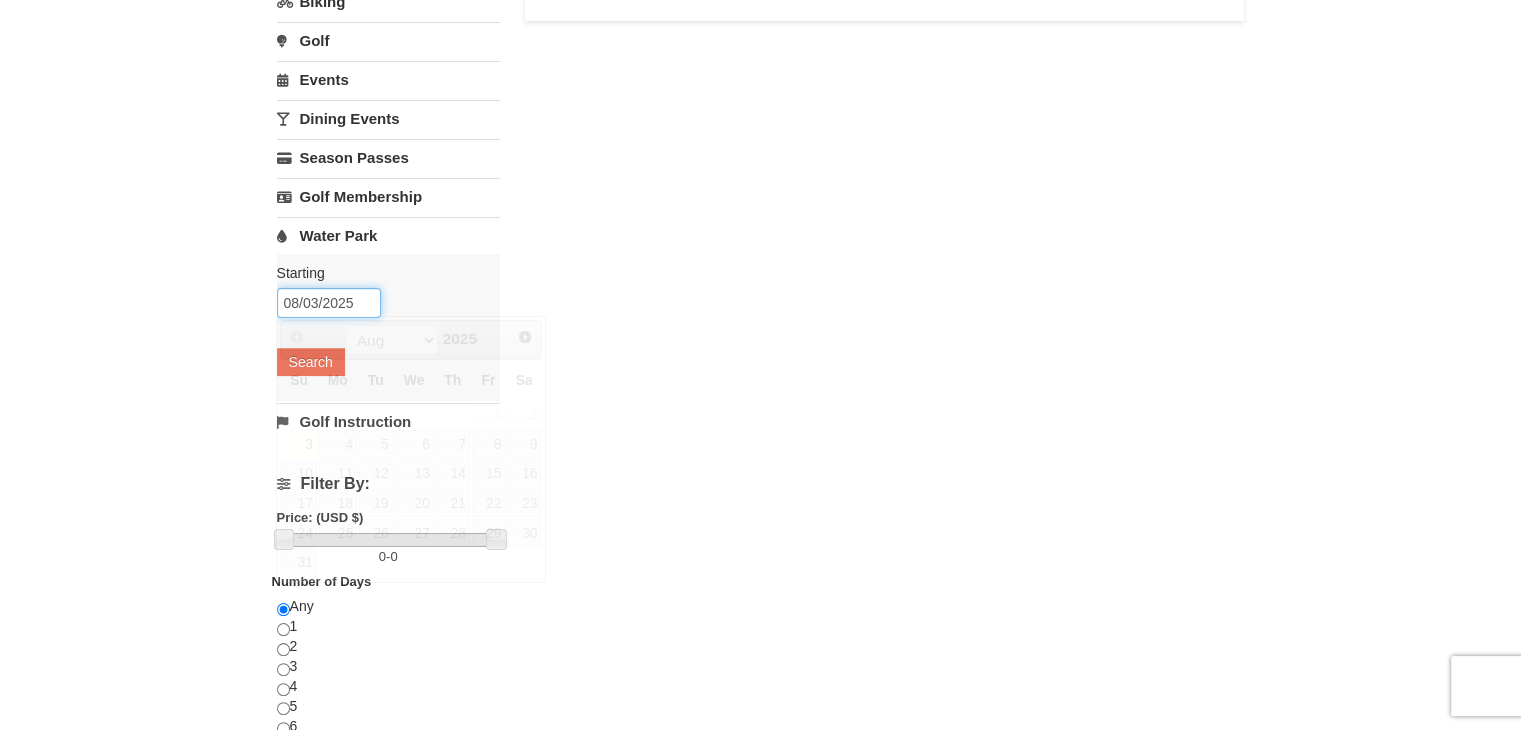 click on "08/03/2025" at bounding box center [329, 303] 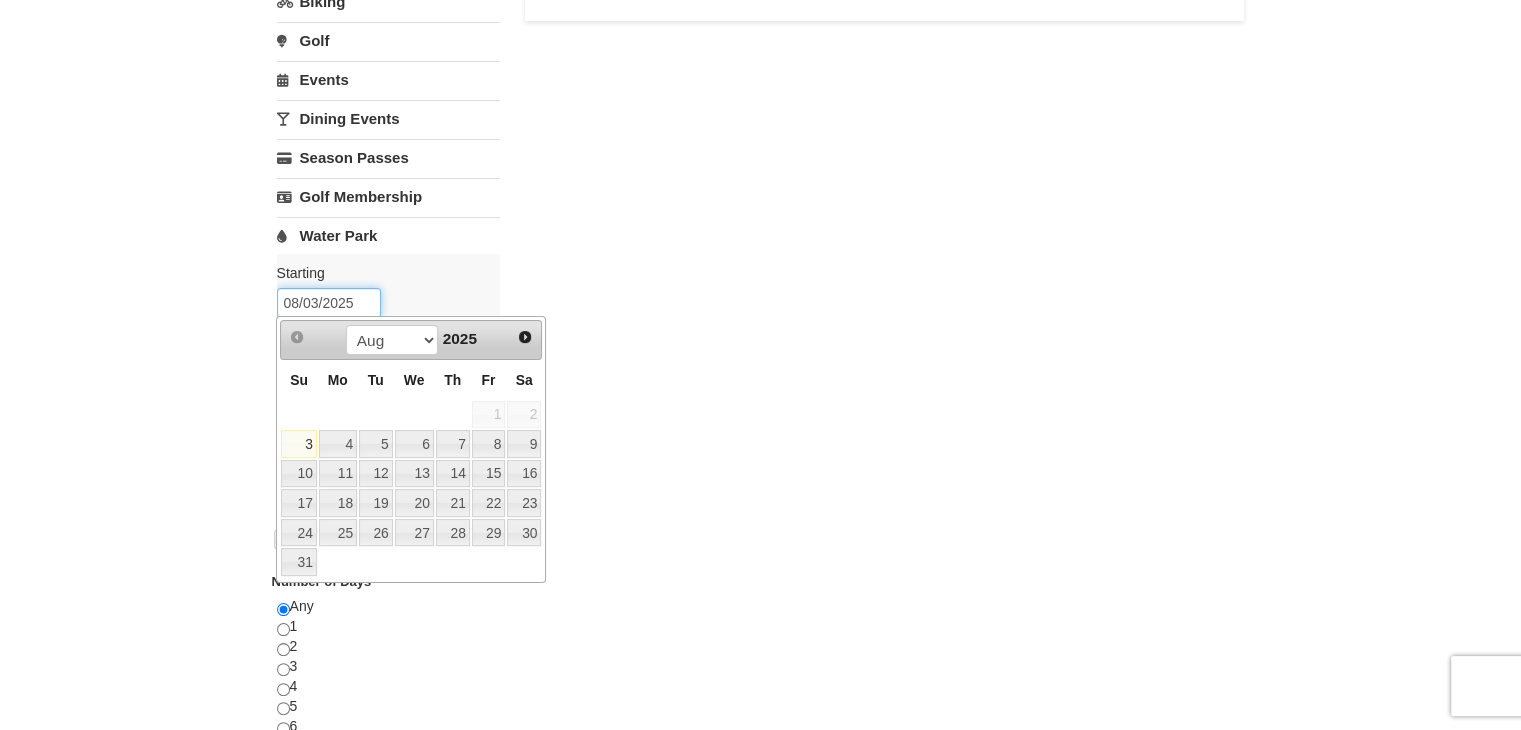 scroll, scrollTop: 306, scrollLeft: 0, axis: vertical 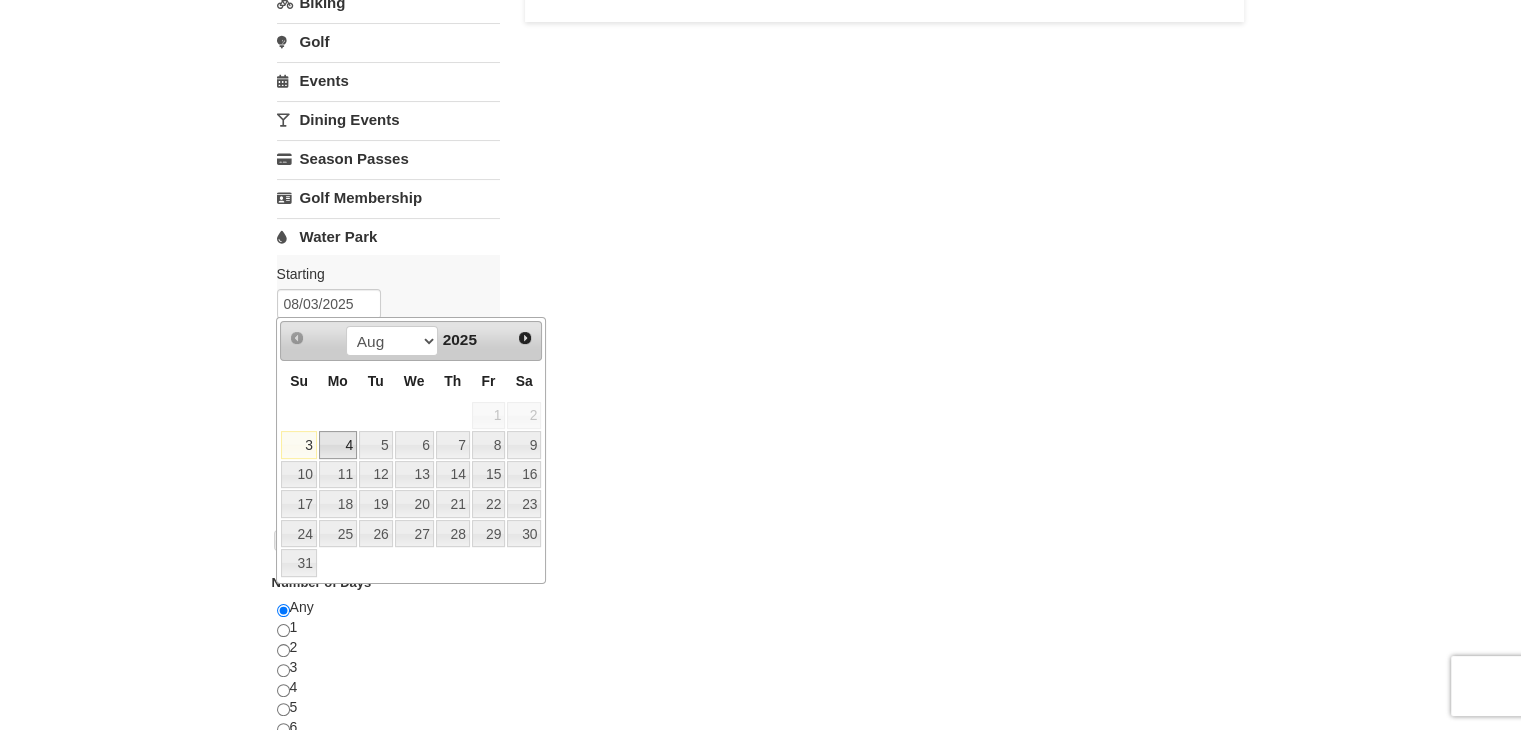 click on "4" at bounding box center (338, 445) 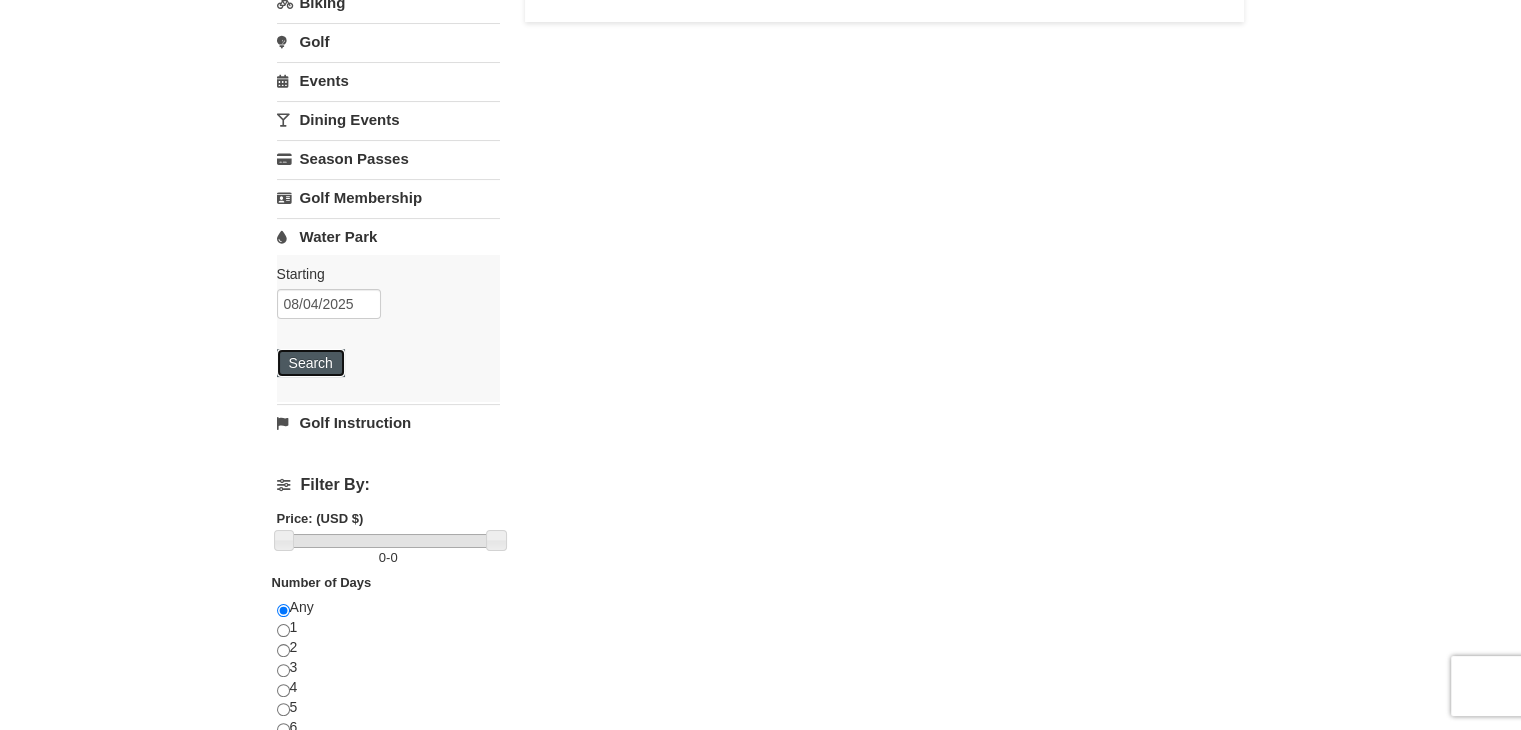click on "Search" at bounding box center (311, 363) 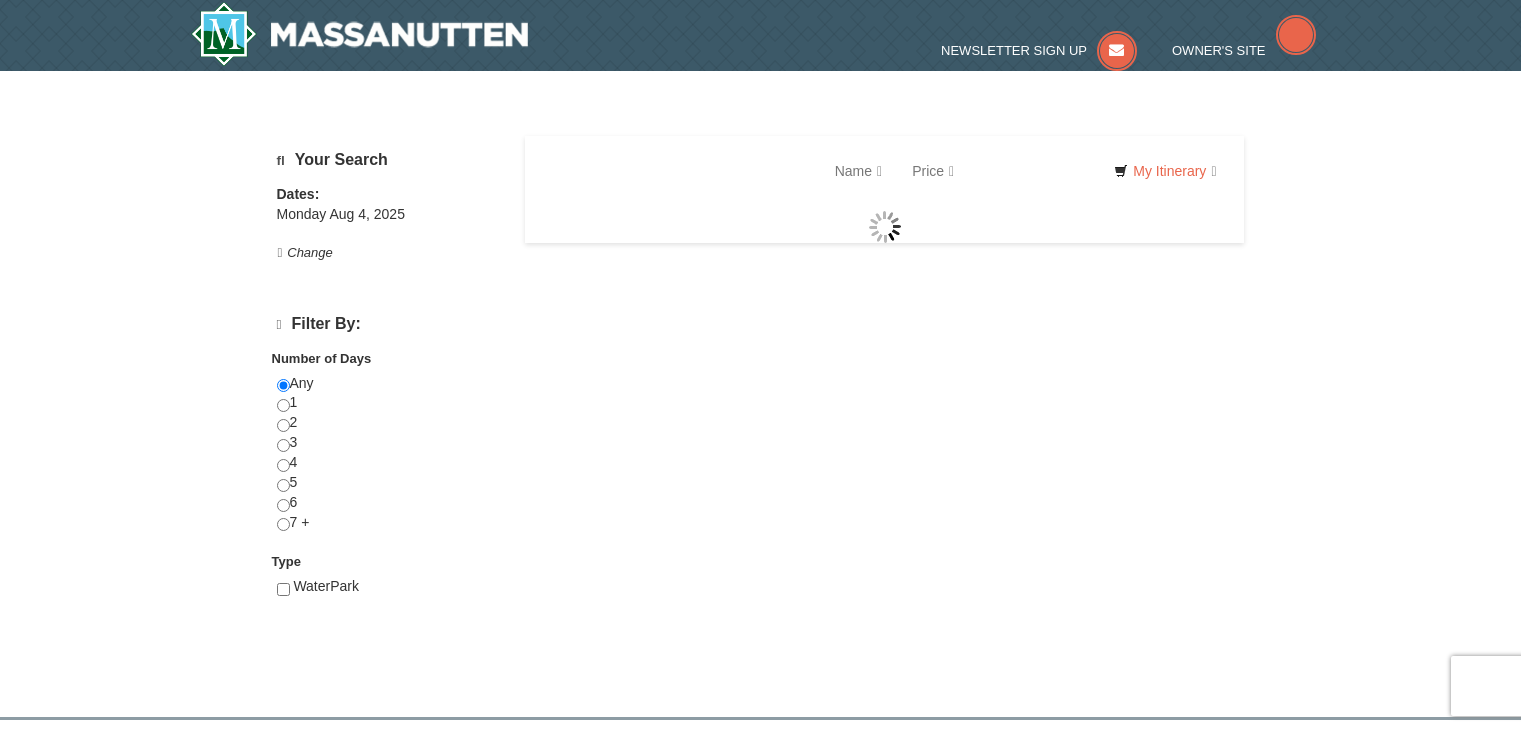 scroll, scrollTop: 0, scrollLeft: 0, axis: both 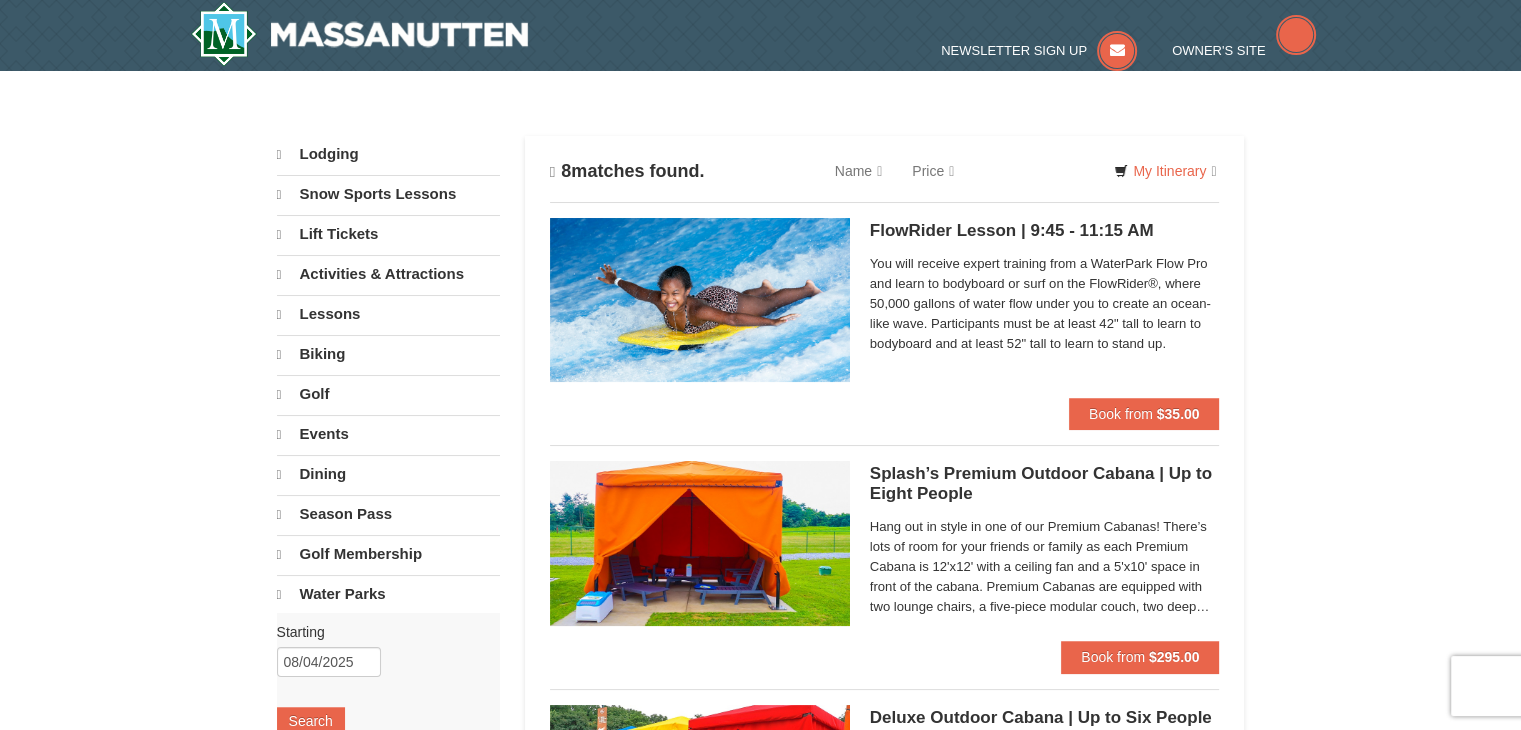 select on "8" 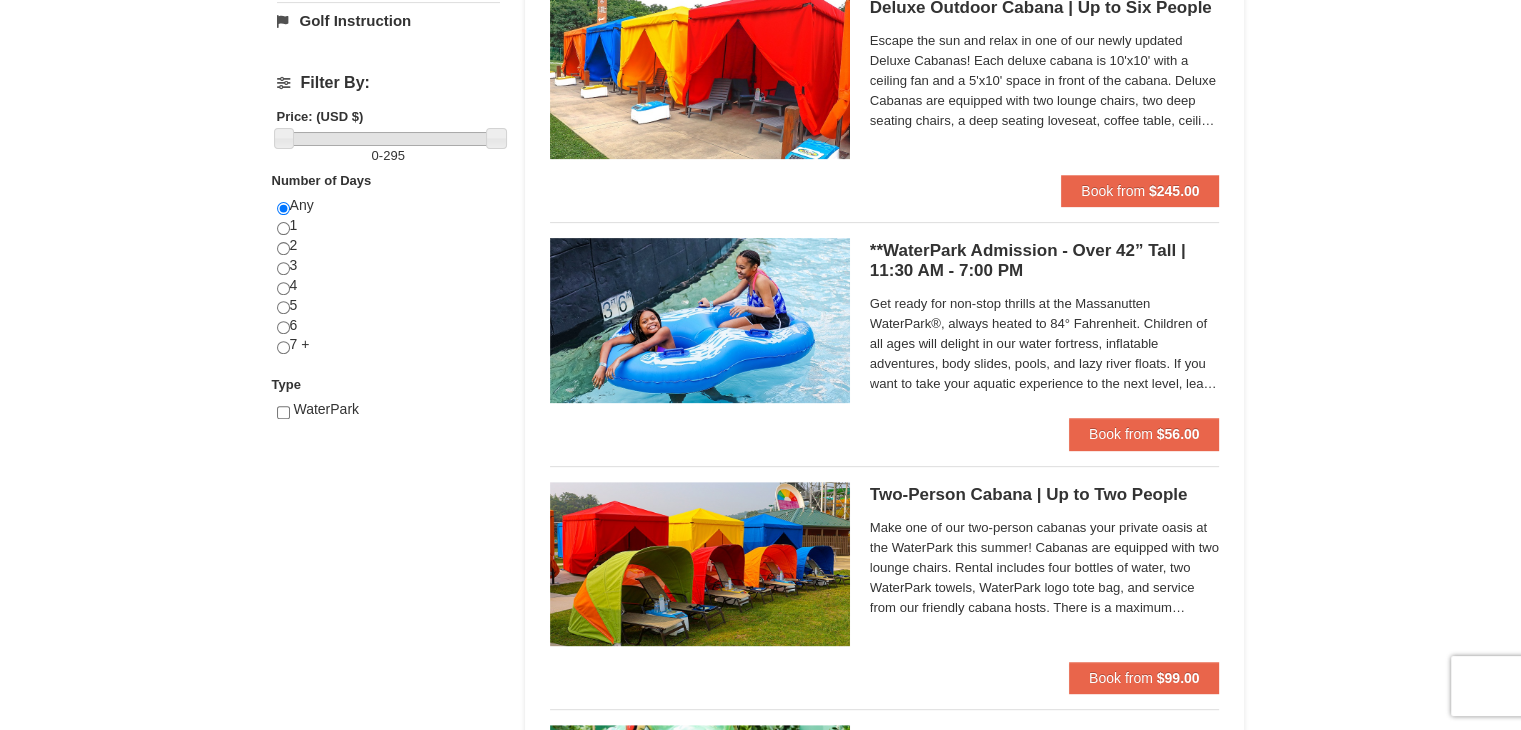 scroll, scrollTop: 669, scrollLeft: 0, axis: vertical 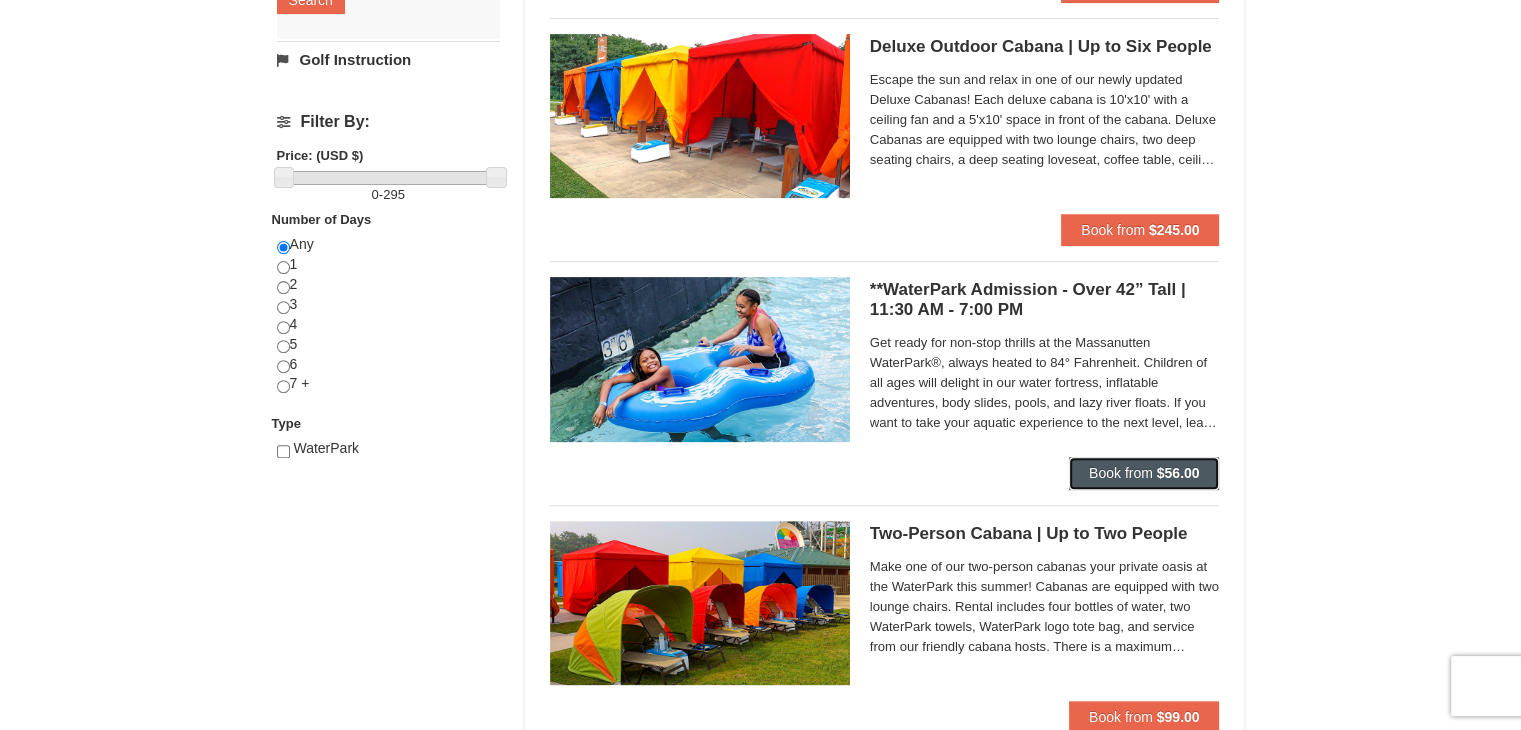 click on "$56.00" at bounding box center (1178, 473) 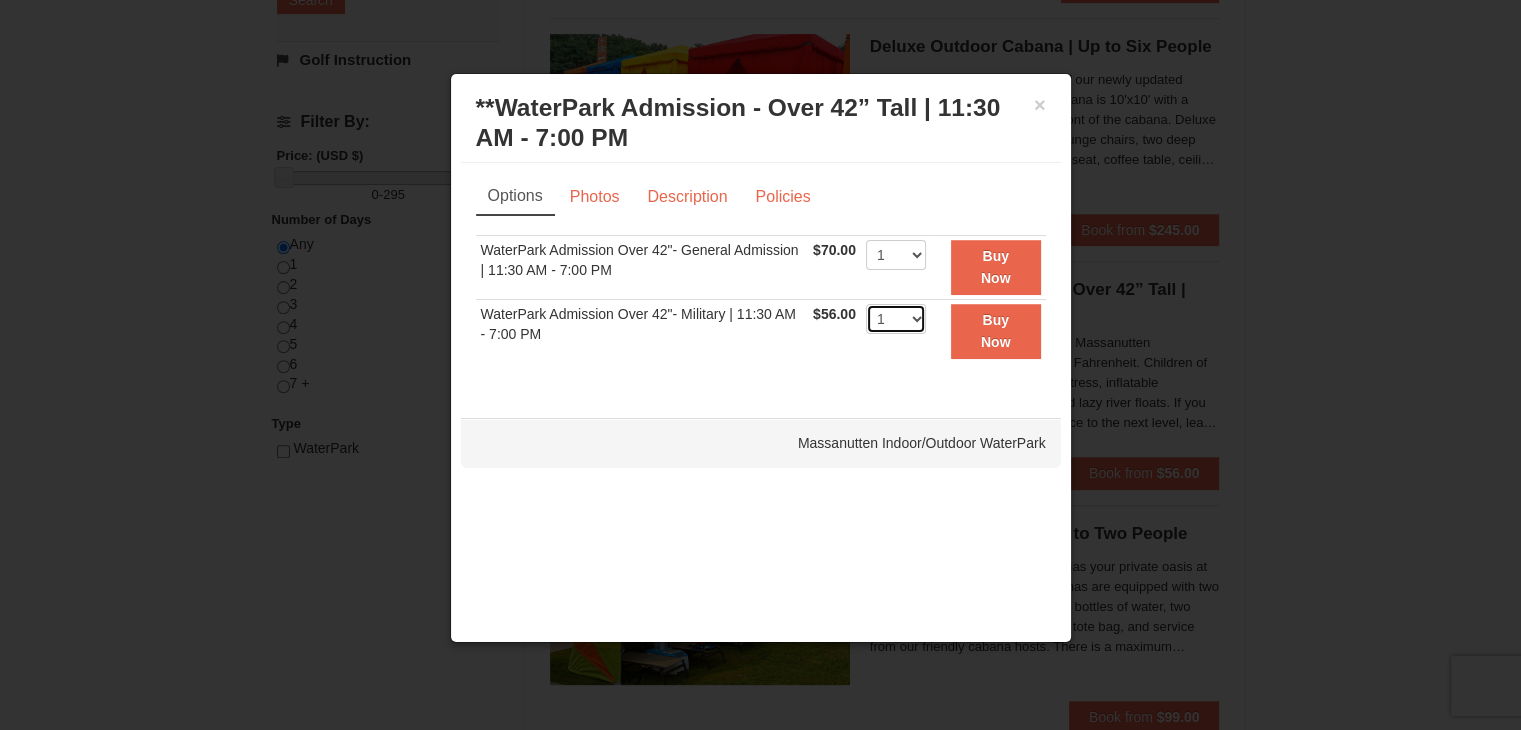 click on "1
2
3
4
5
6
7
8
9
10
11
12
13
14
15
16
17
18
19
20
21 22" at bounding box center [896, 319] 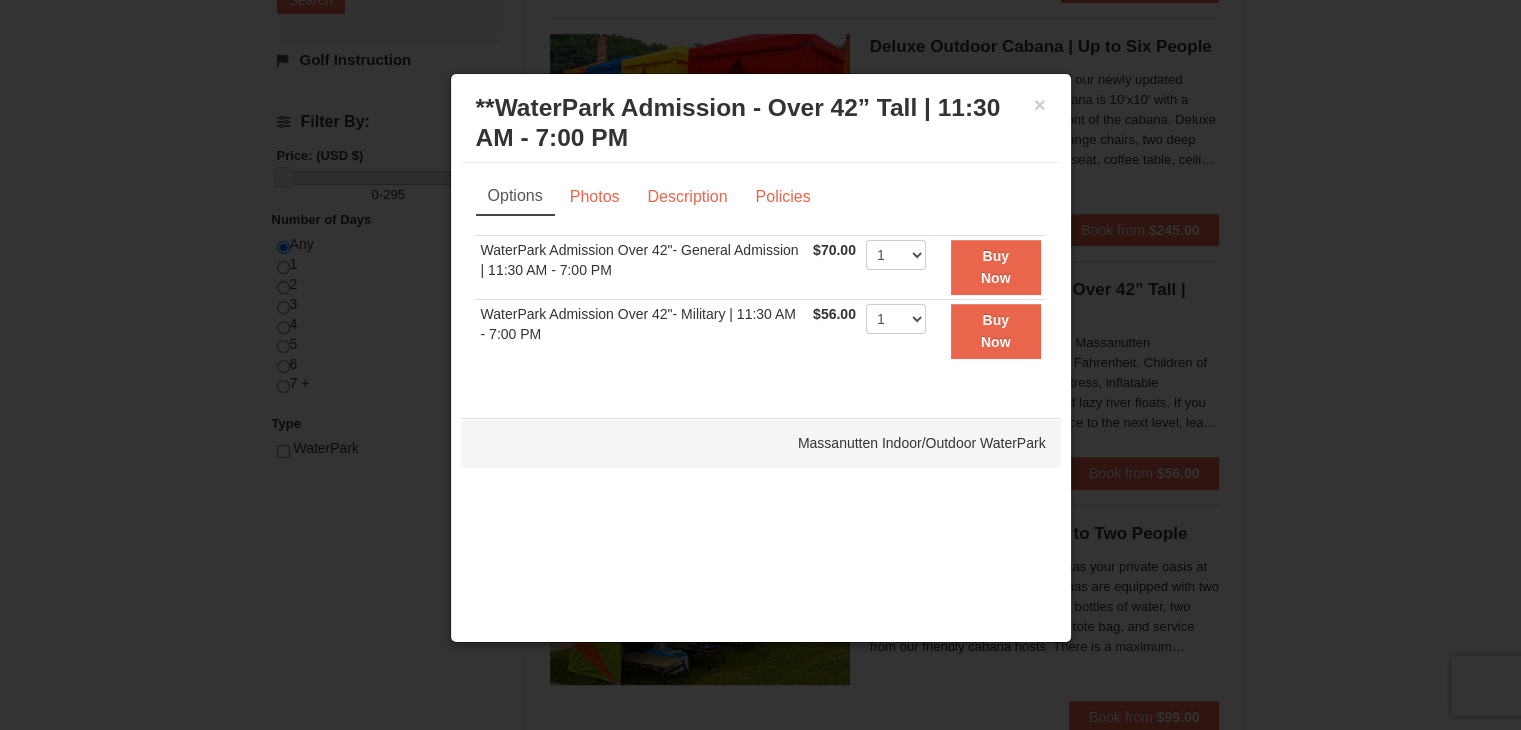 click on "Sorry, no matches found.
Please remove some filters, or change your dates to find available options.
WaterPark Admission Over 42"- General Admission | 11:30 AM - 7:00 PM
$70.00
Includes all fees. Tax excluded.
1
2
3
4
5
6
7 8 9 10 11 12 13 14 1" at bounding box center (761, 309) 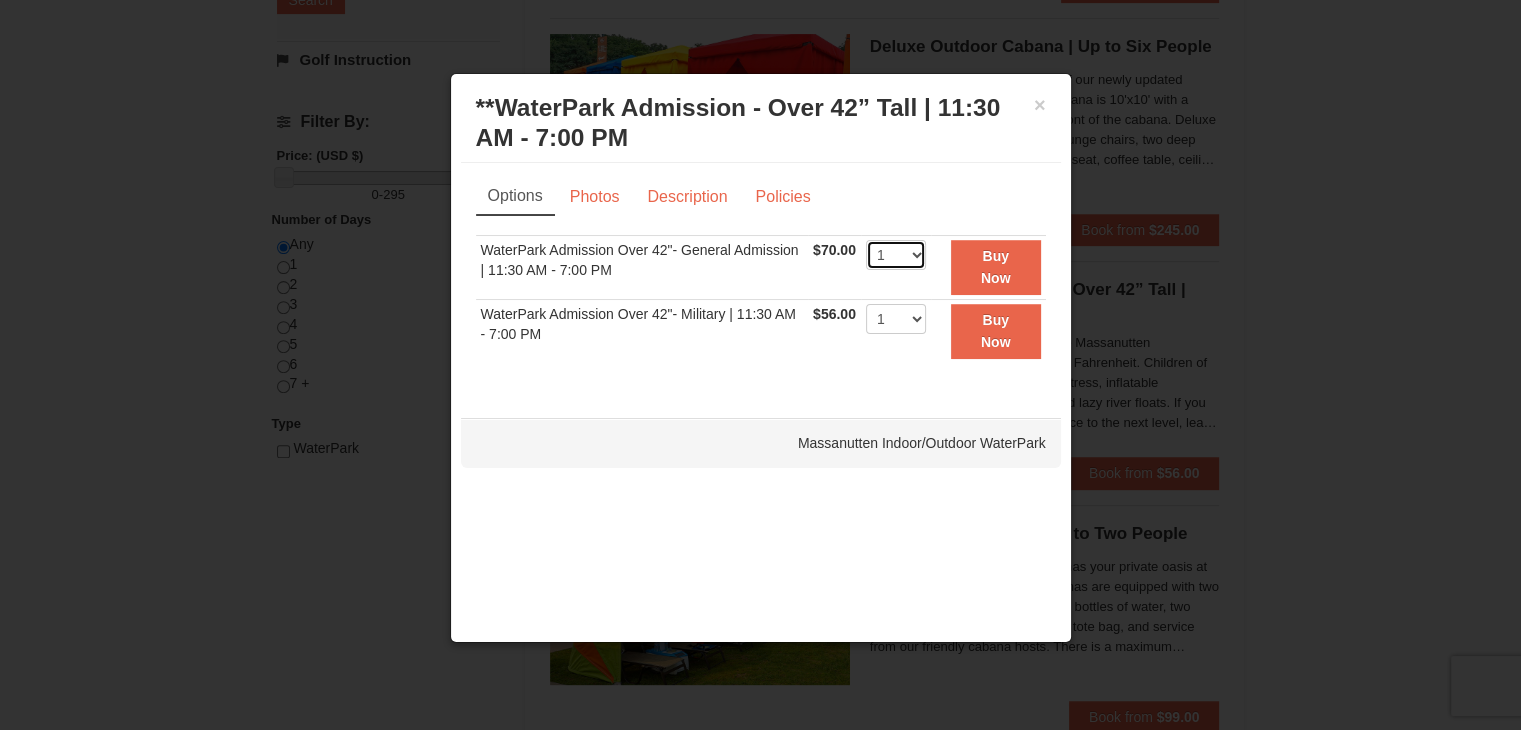 click on "1
2
3
4
5
6
7
8
9
10
11
12
13
14
15
16
17
18
19
20
21 22" at bounding box center (896, 255) 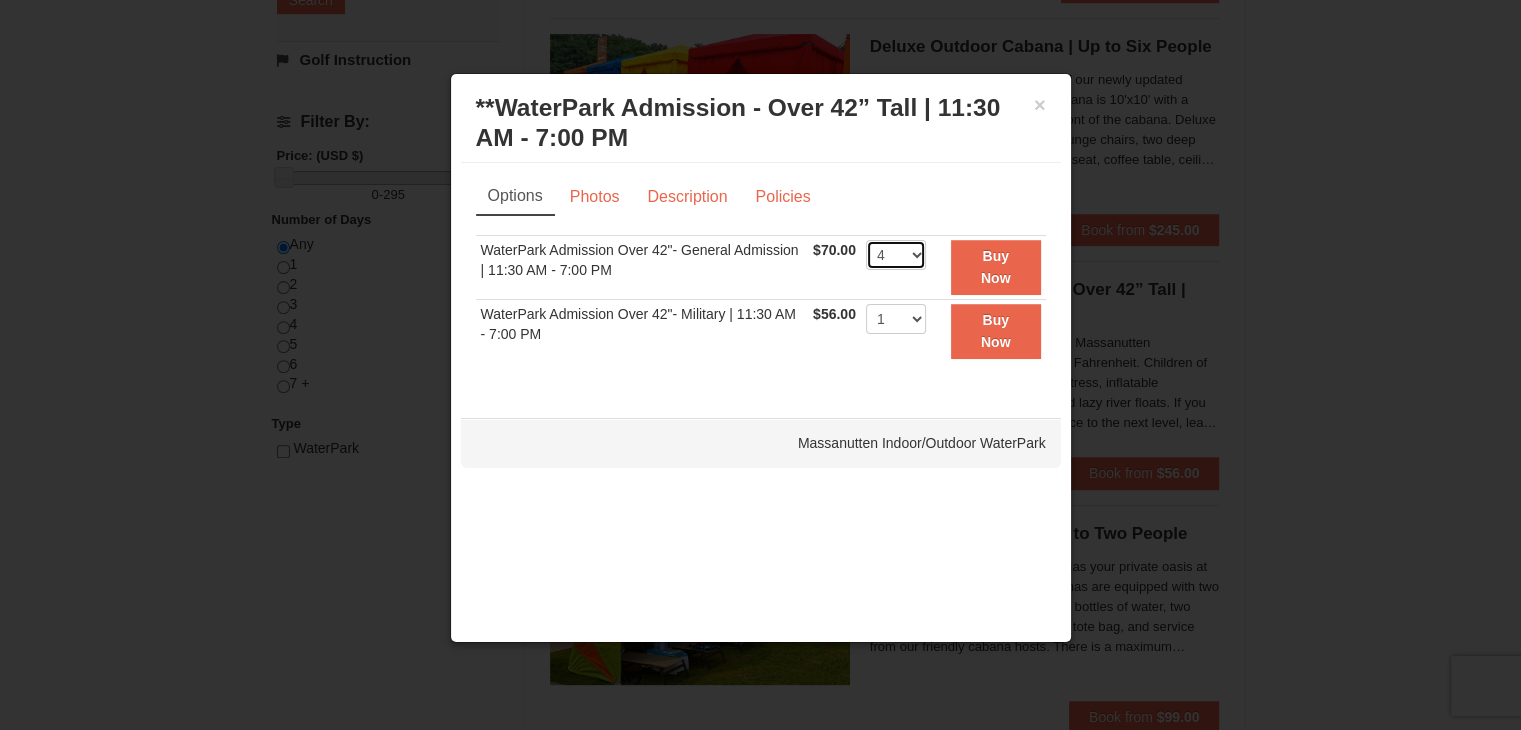 click on "1
2
3
4
5
6
7
8
9
10
11
12
13
14
15
16
17
18
19
20
21 22" at bounding box center (896, 255) 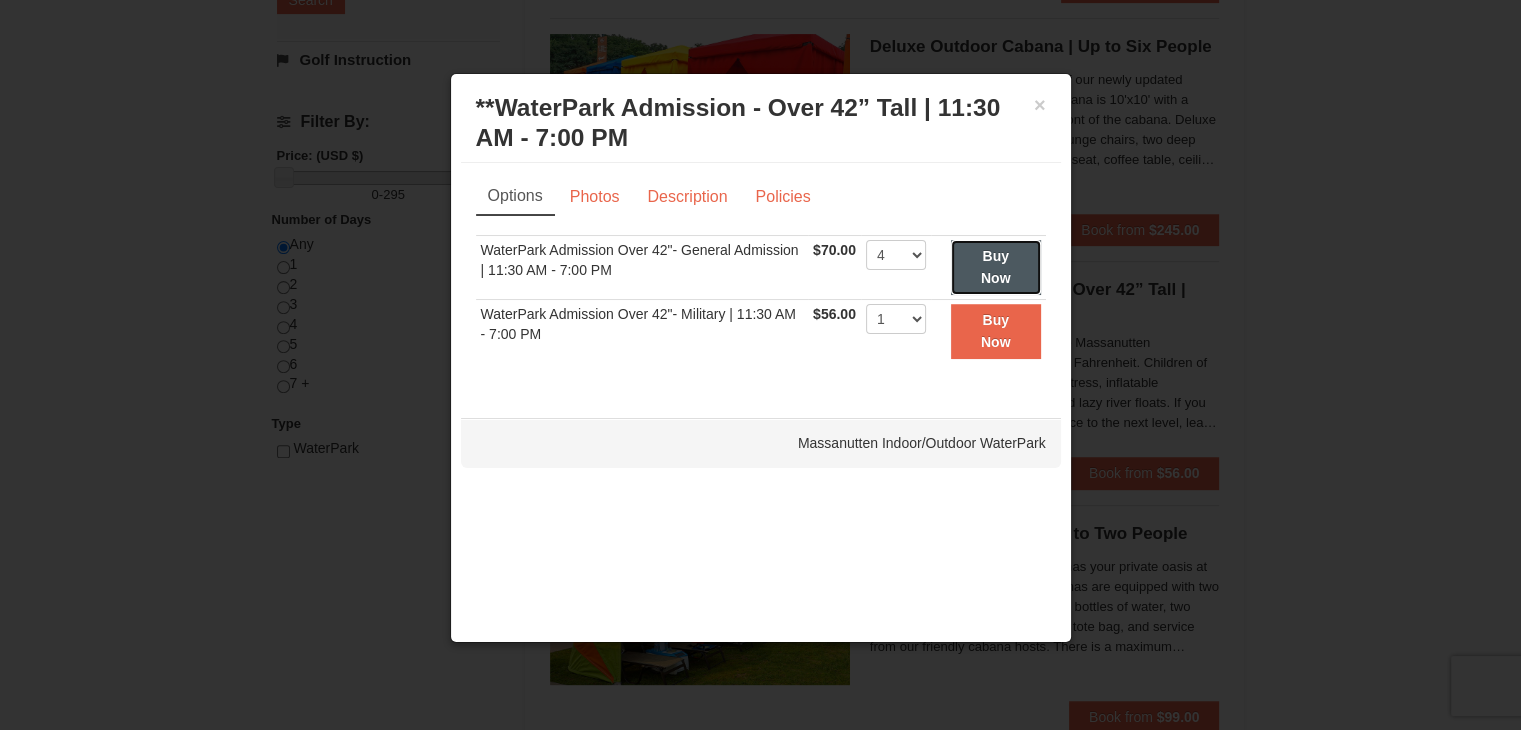 click on "Buy Now" at bounding box center (996, 267) 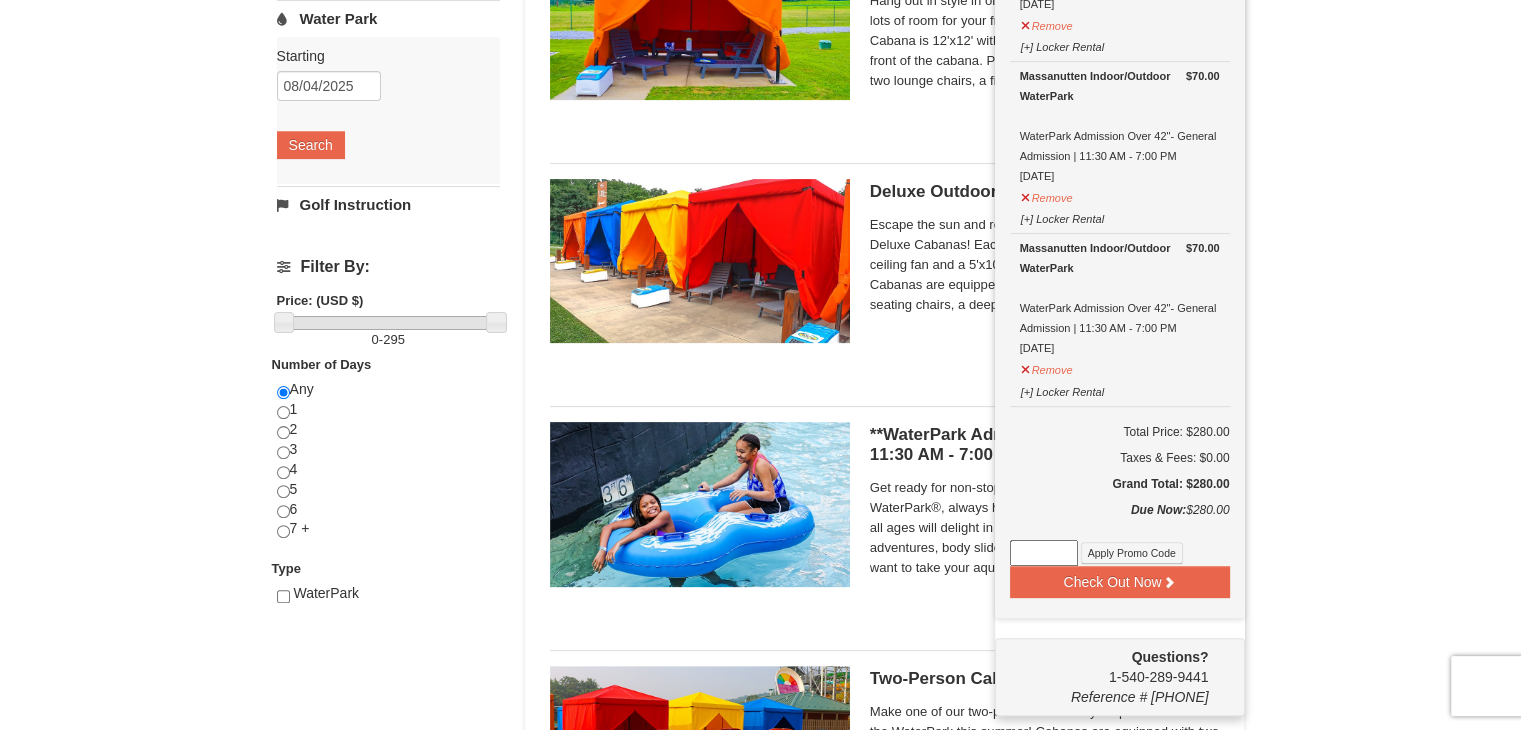 scroll, scrollTop: 525, scrollLeft: 0, axis: vertical 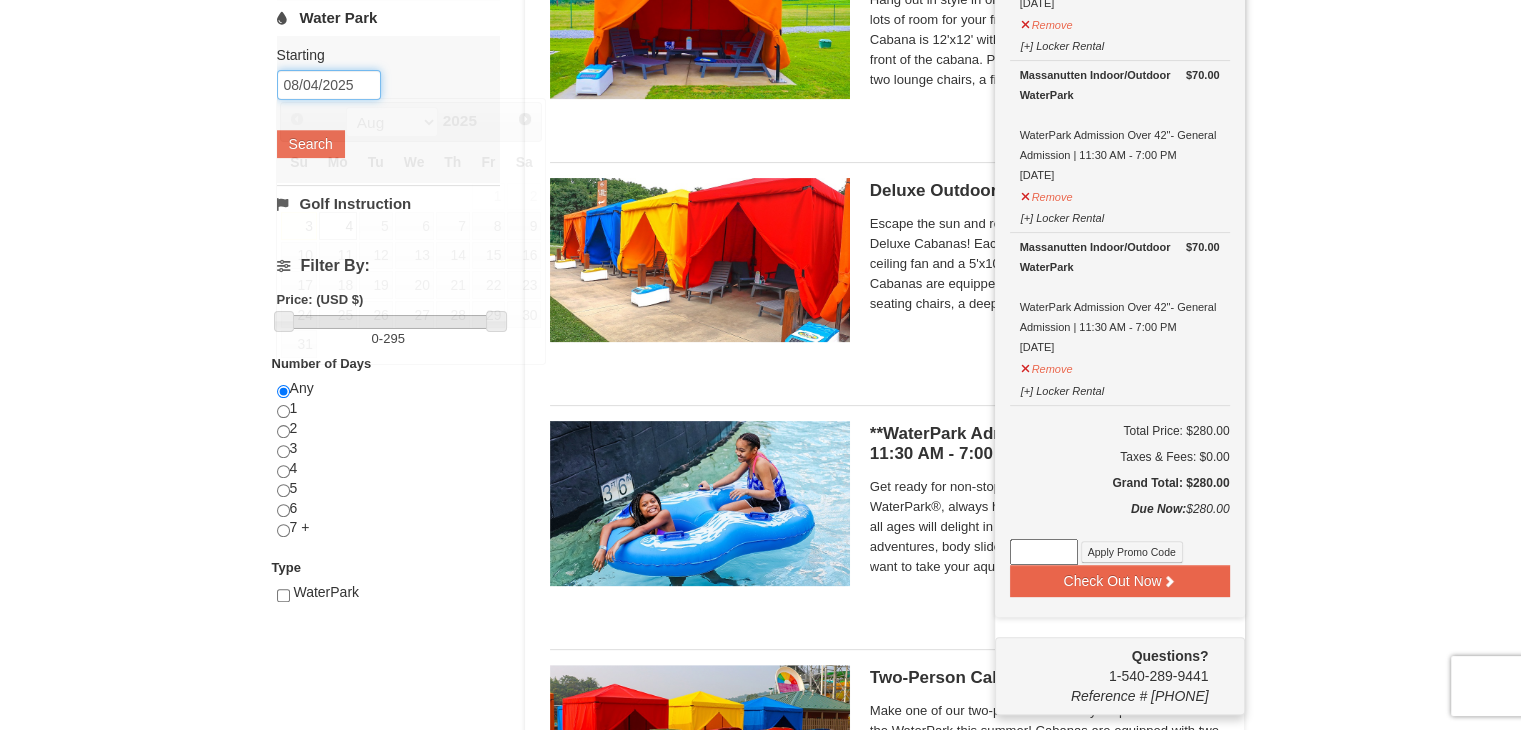 click on "08/04/2025" at bounding box center [329, 85] 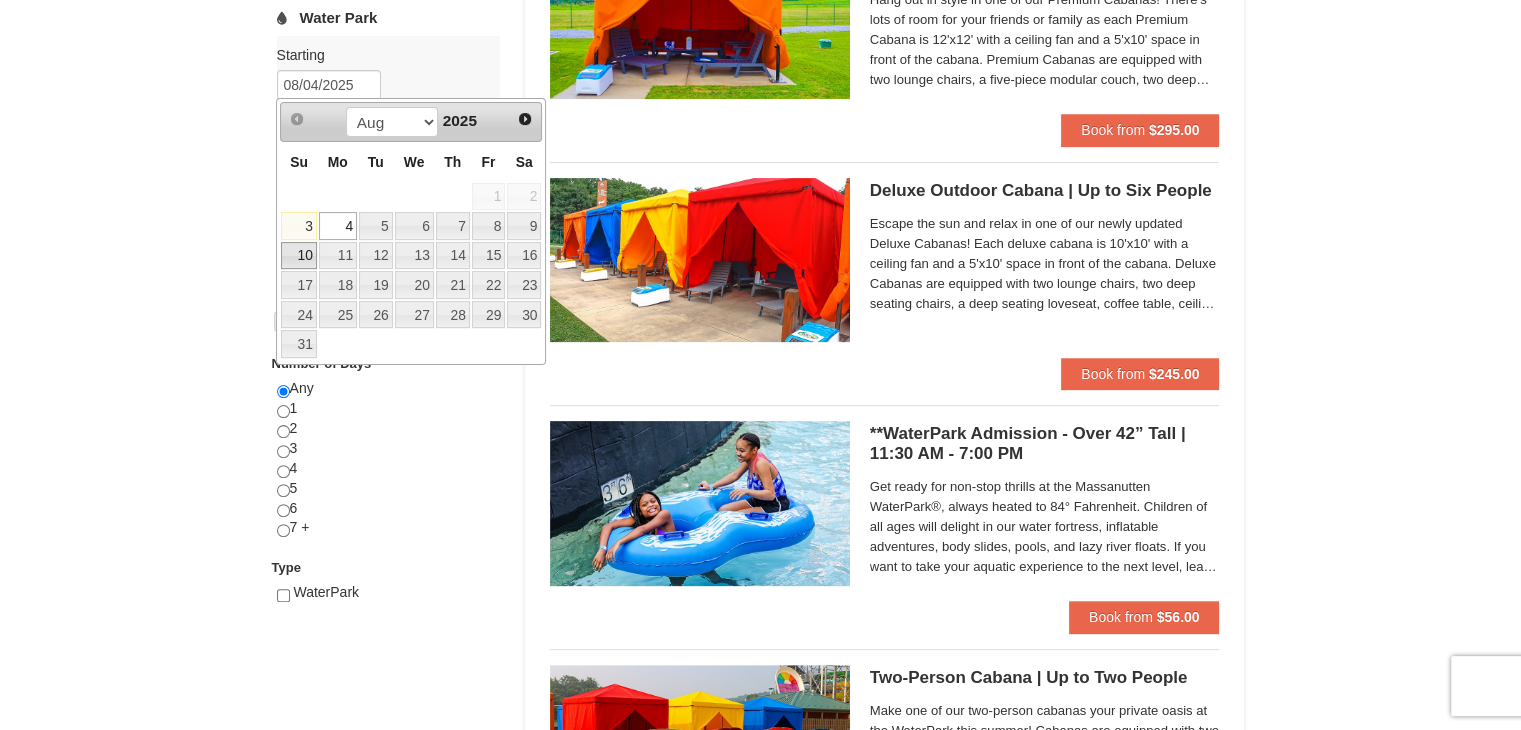 click on "10" at bounding box center (298, 256) 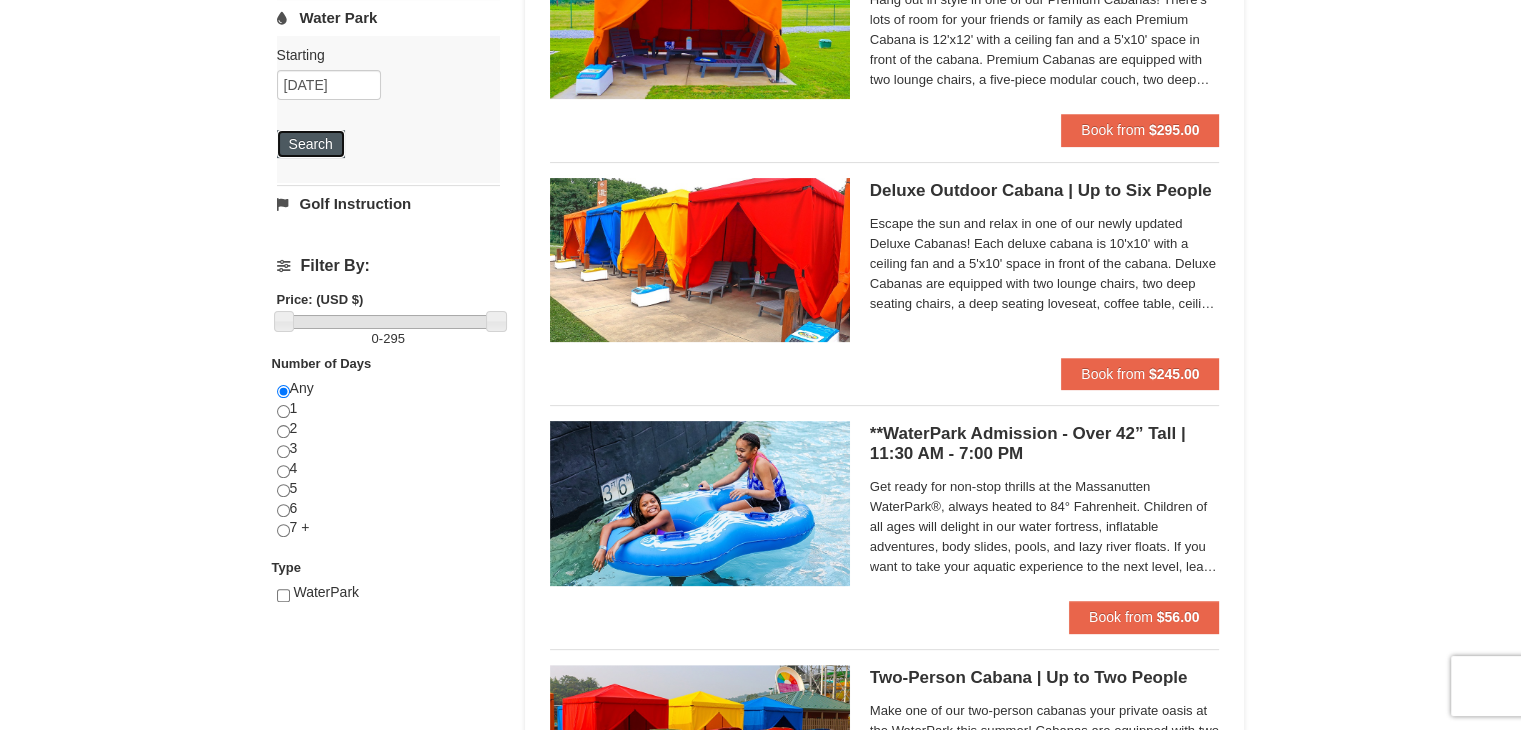 click on "Search" at bounding box center (311, 144) 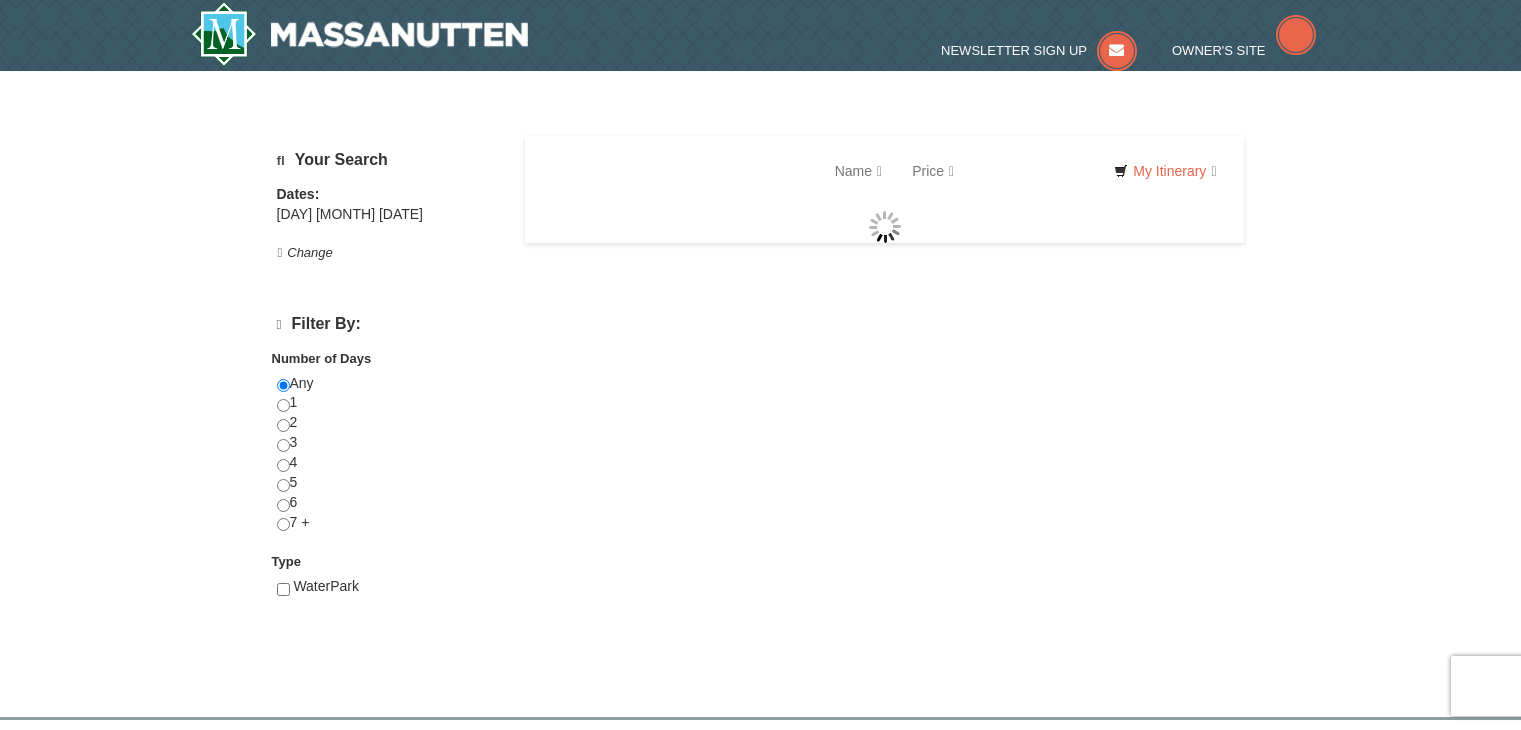 scroll, scrollTop: 0, scrollLeft: 0, axis: both 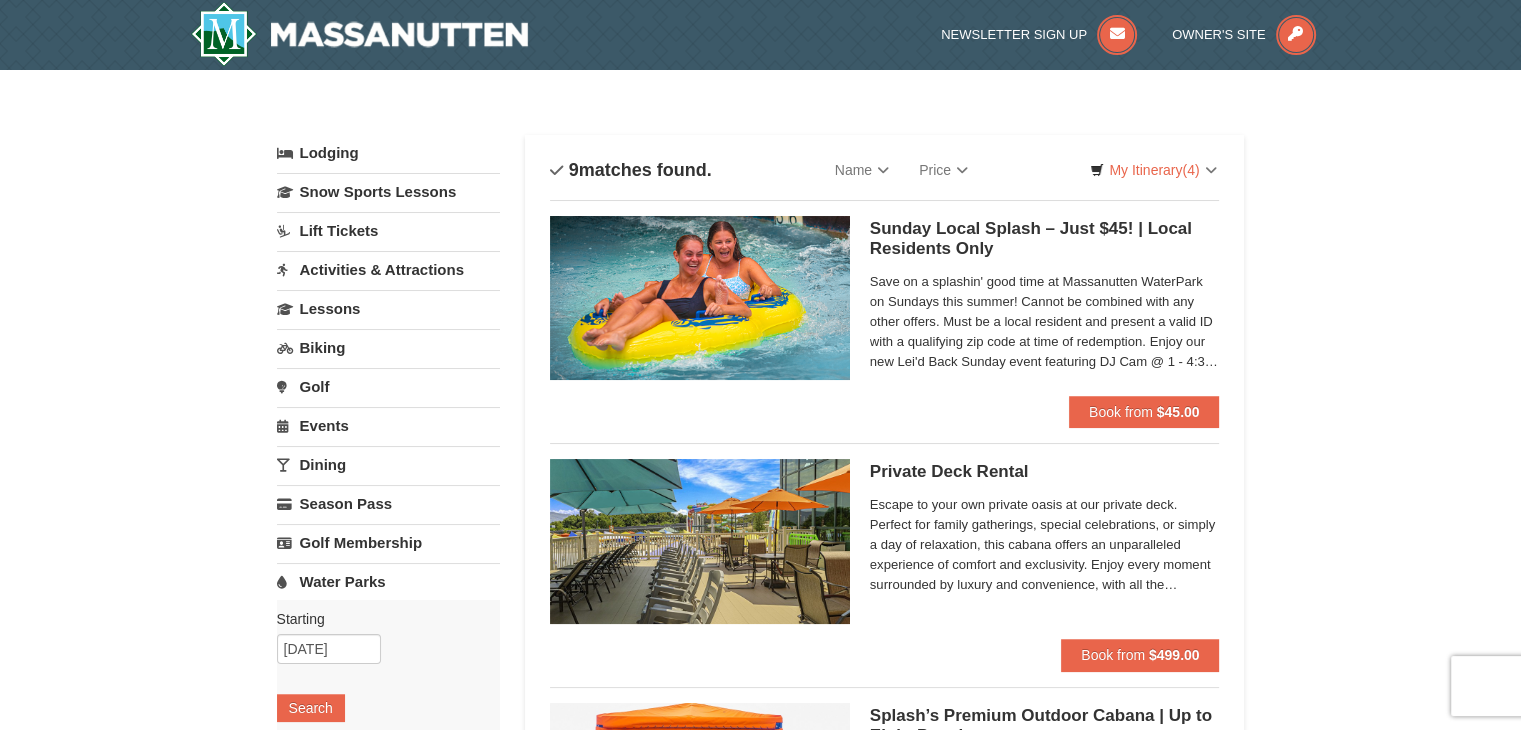 select on "8" 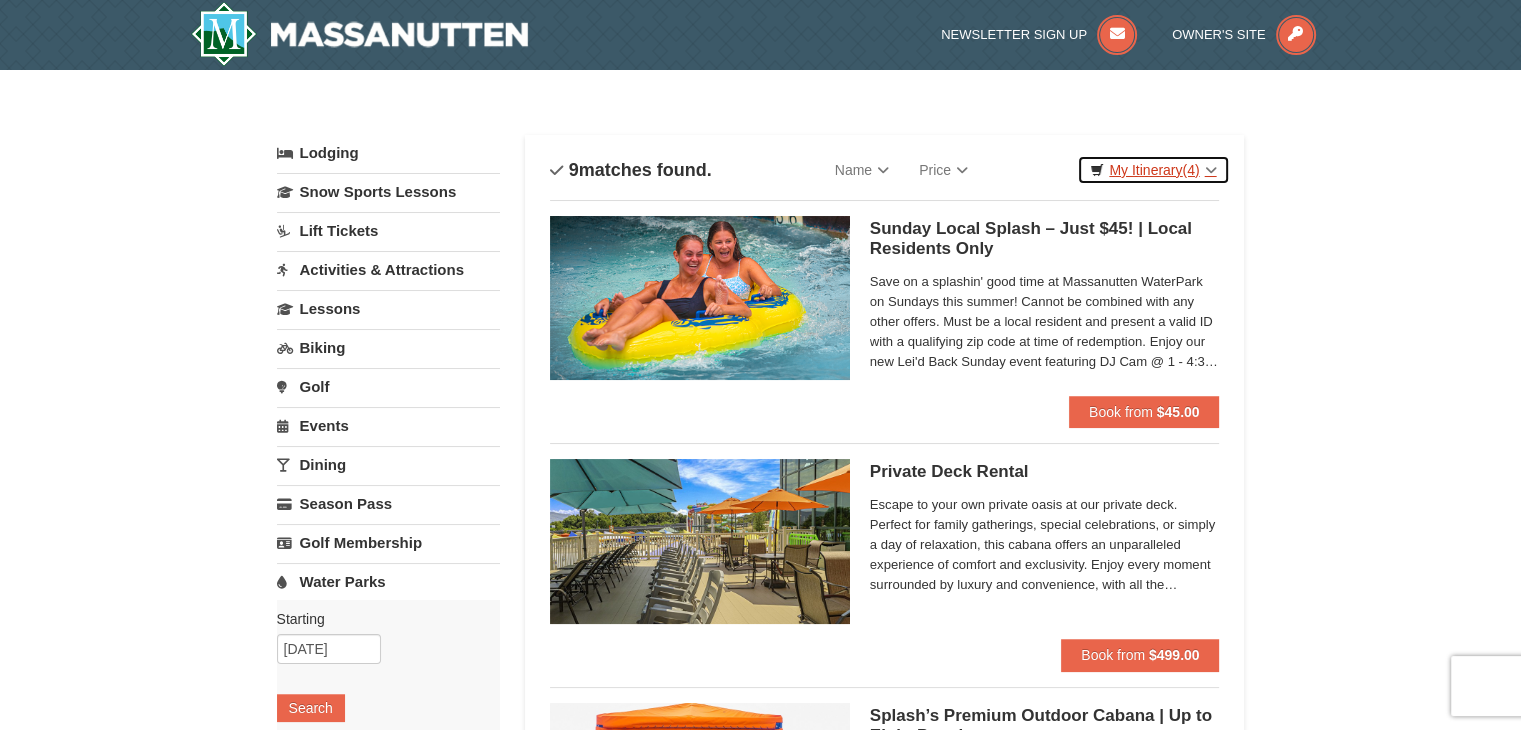click on "My Itinerary (4)" at bounding box center [1153, 170] 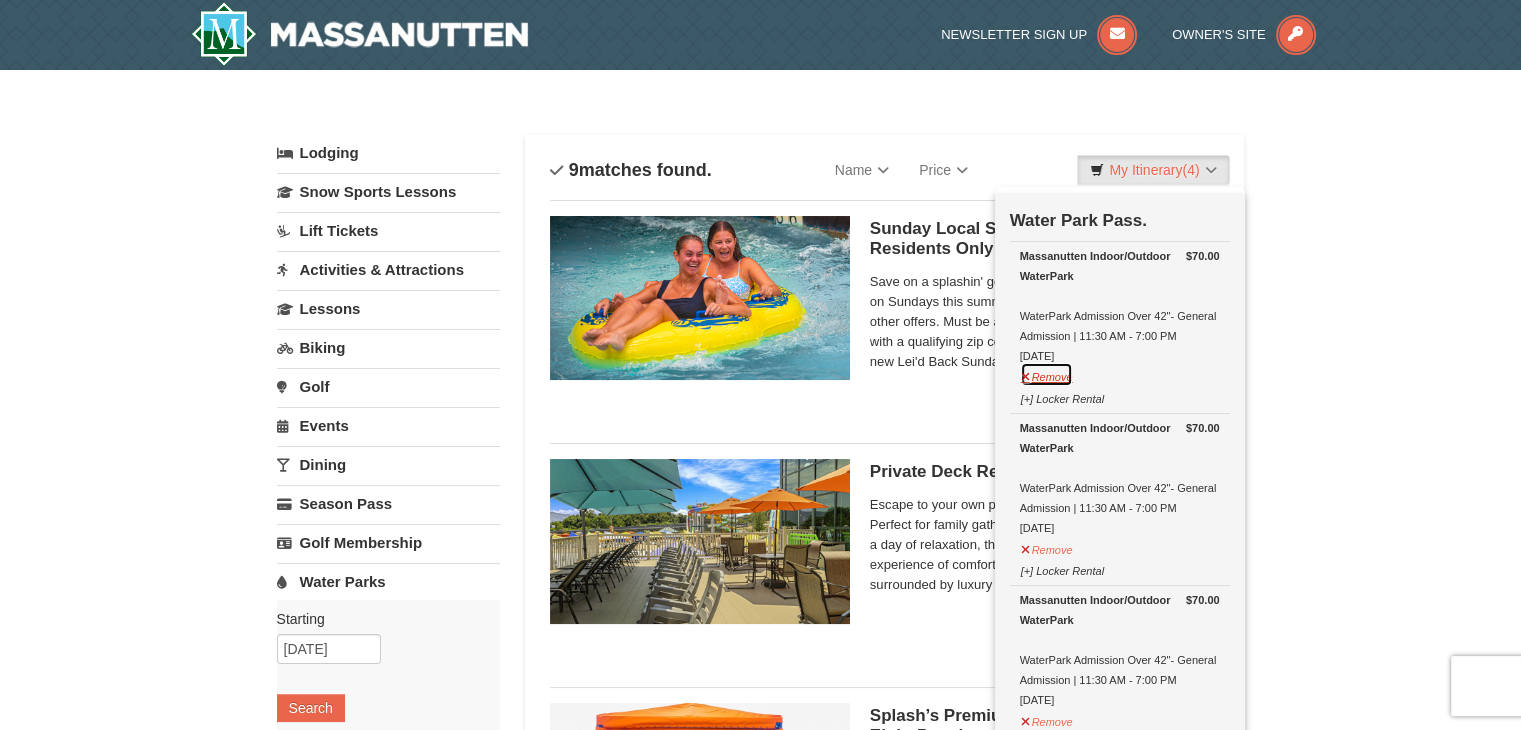 click on "Remove" at bounding box center [1047, 374] 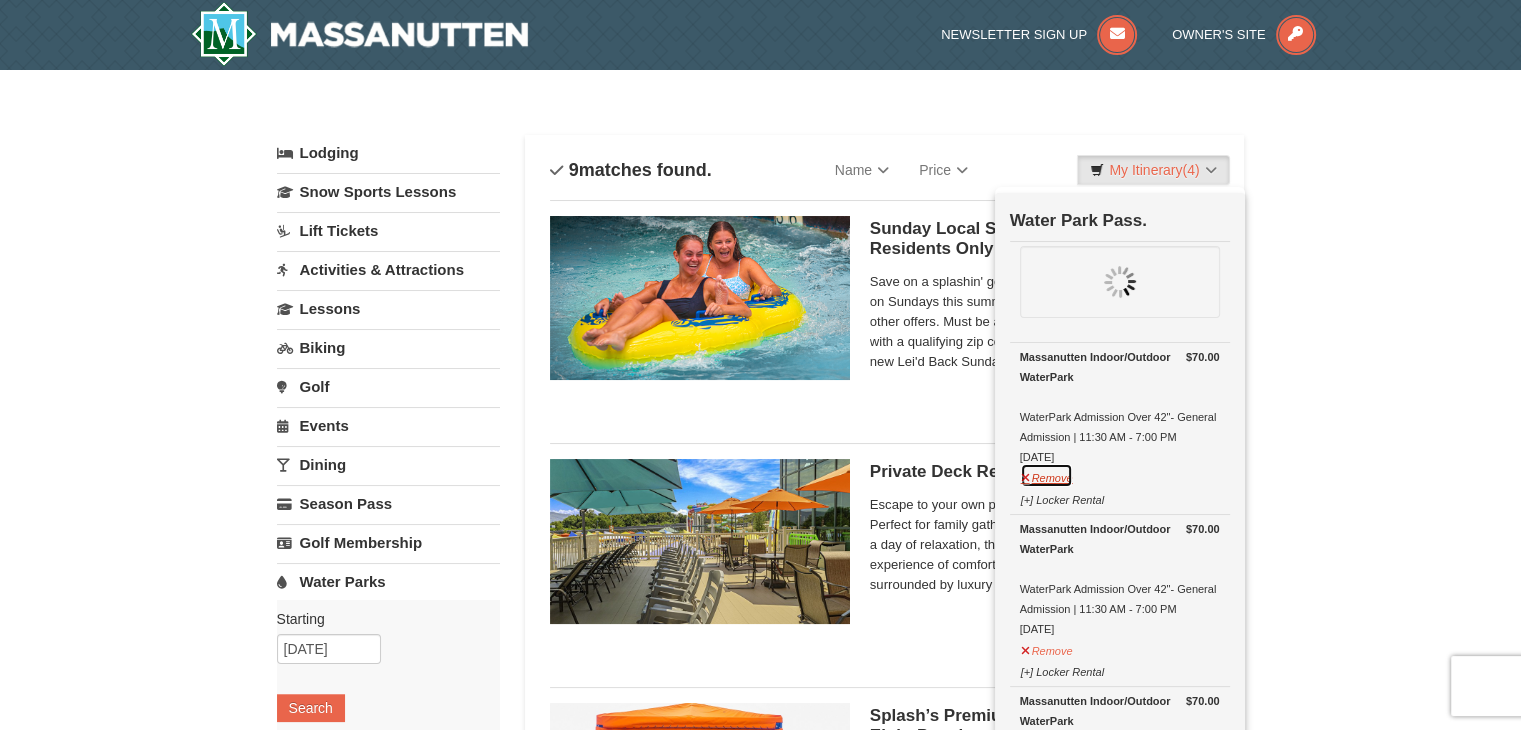 click on "Remove" at bounding box center (1047, 475) 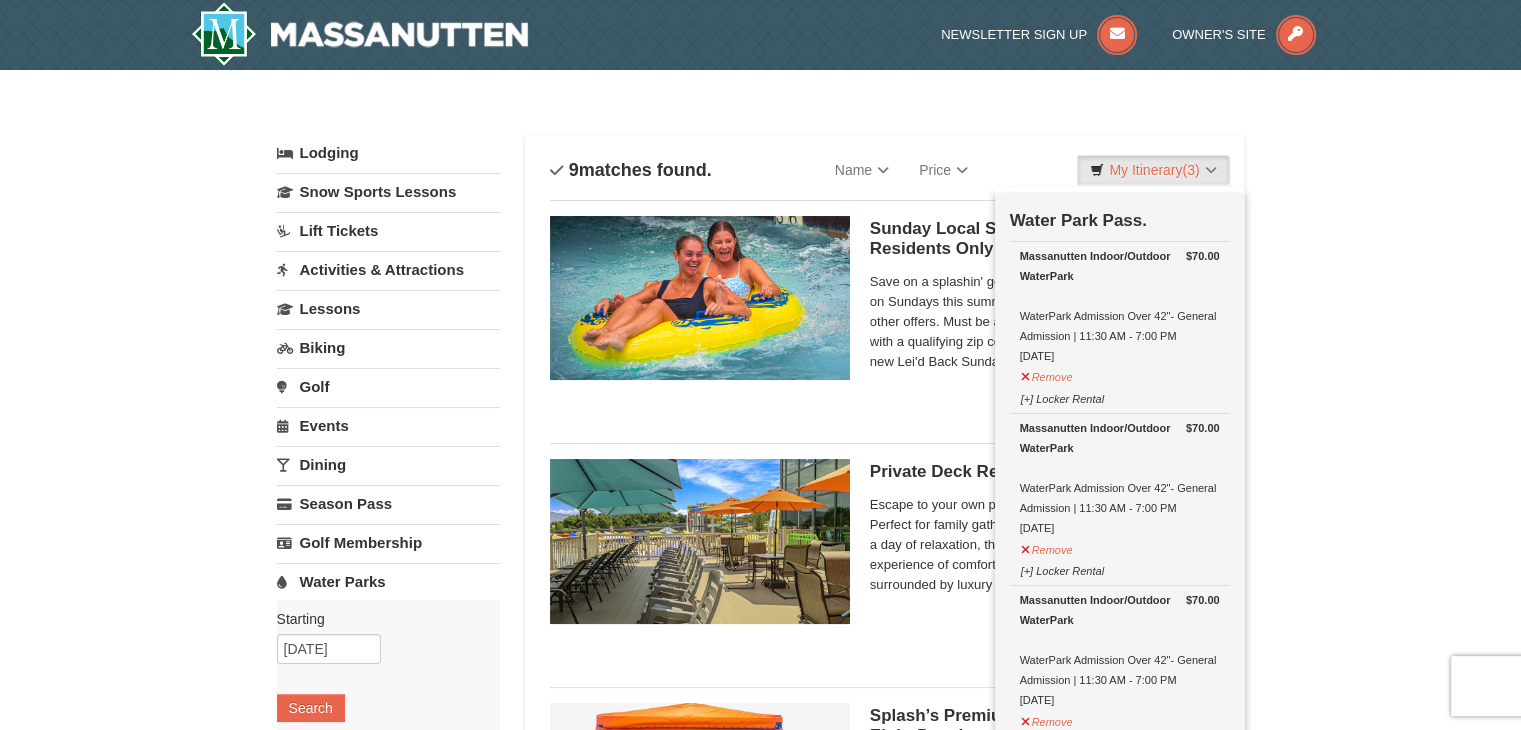 click at bounding box center [760, 365] 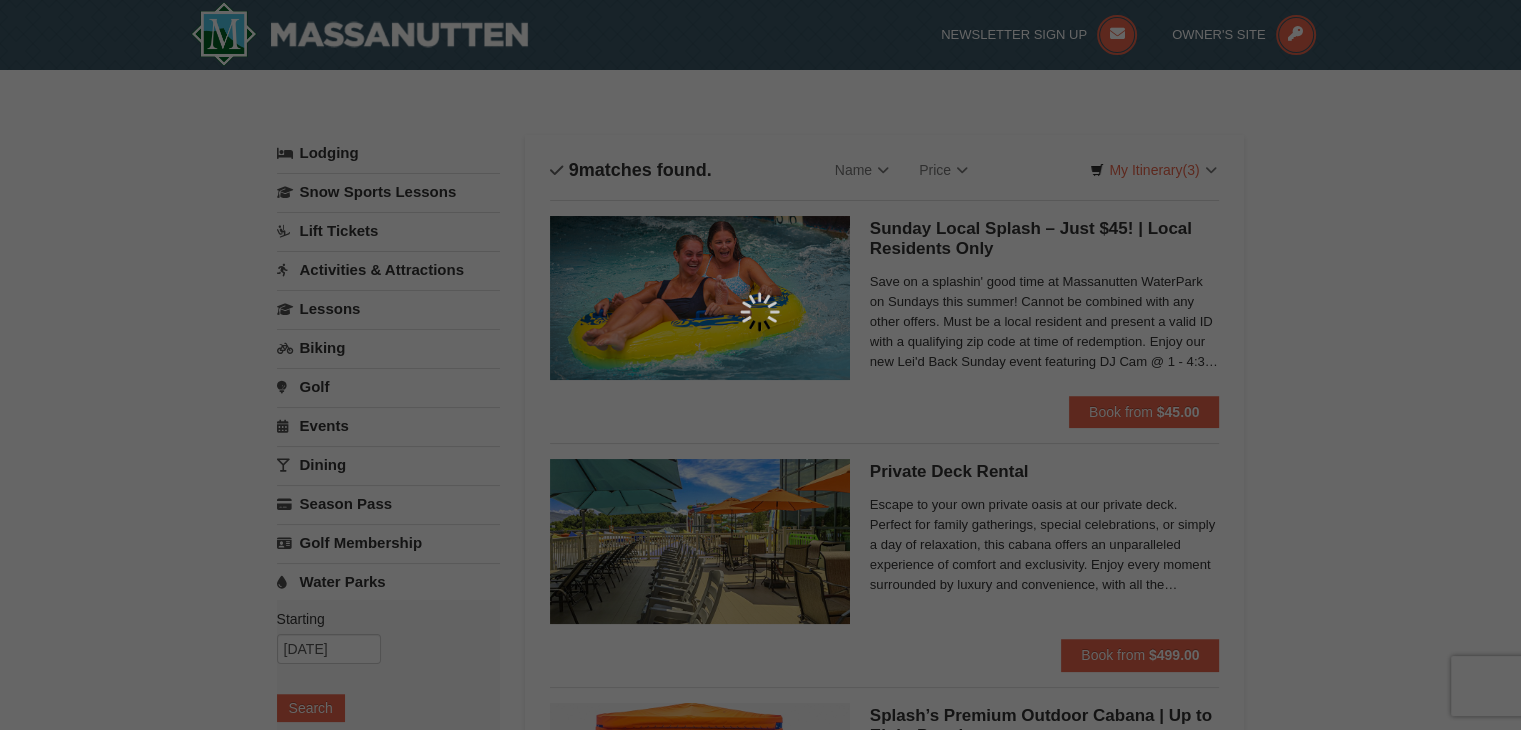 click at bounding box center (760, 365) 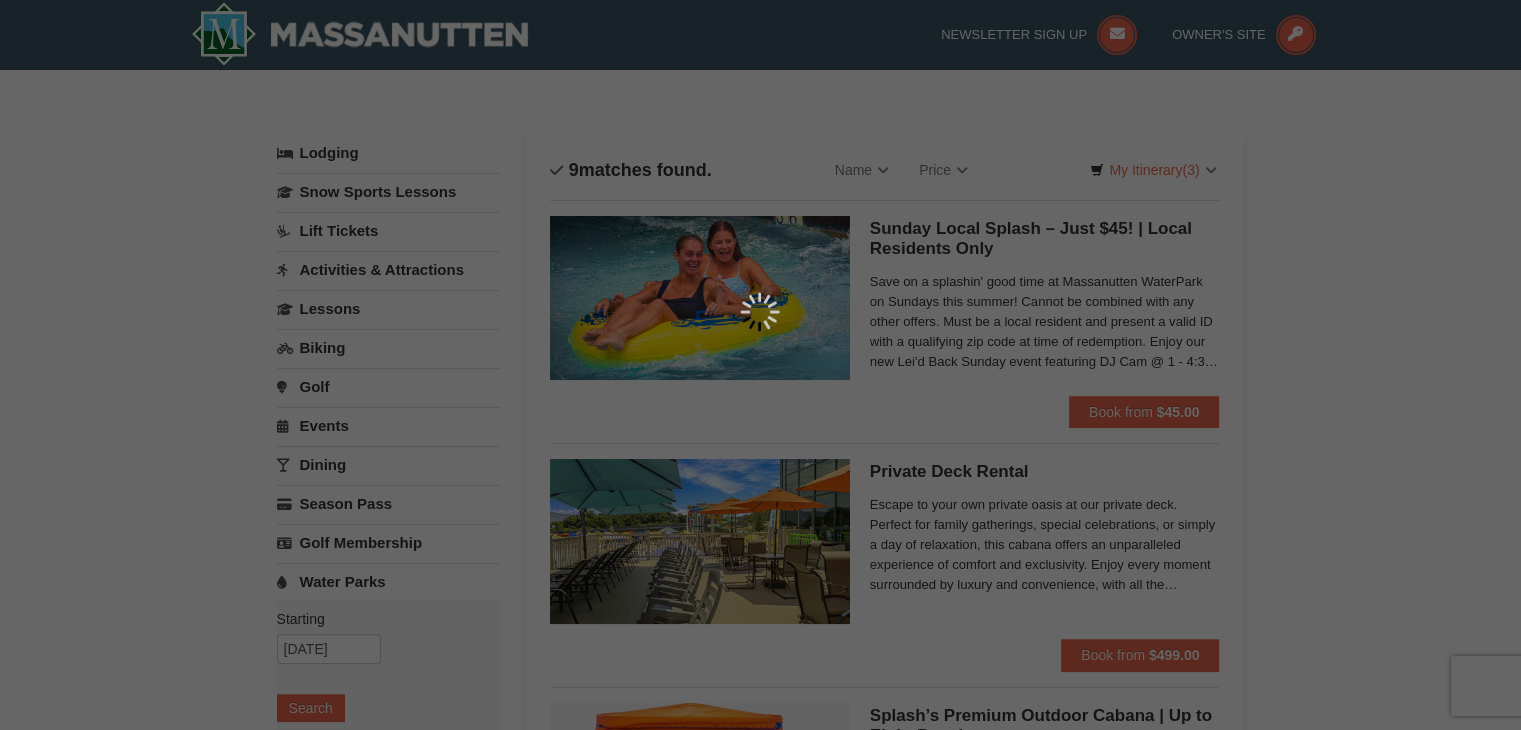 click at bounding box center (760, 365) 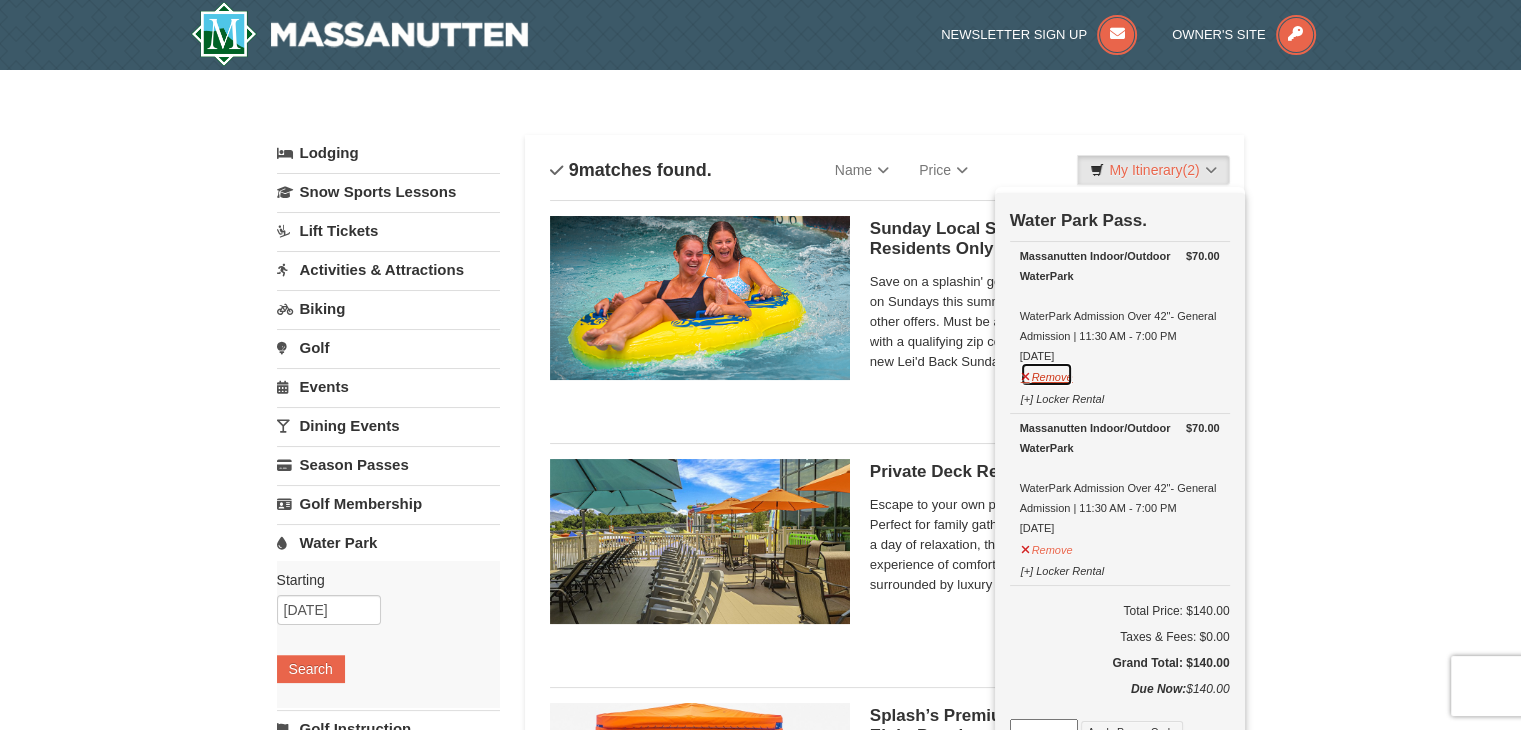 click on "Remove" at bounding box center (1047, 374) 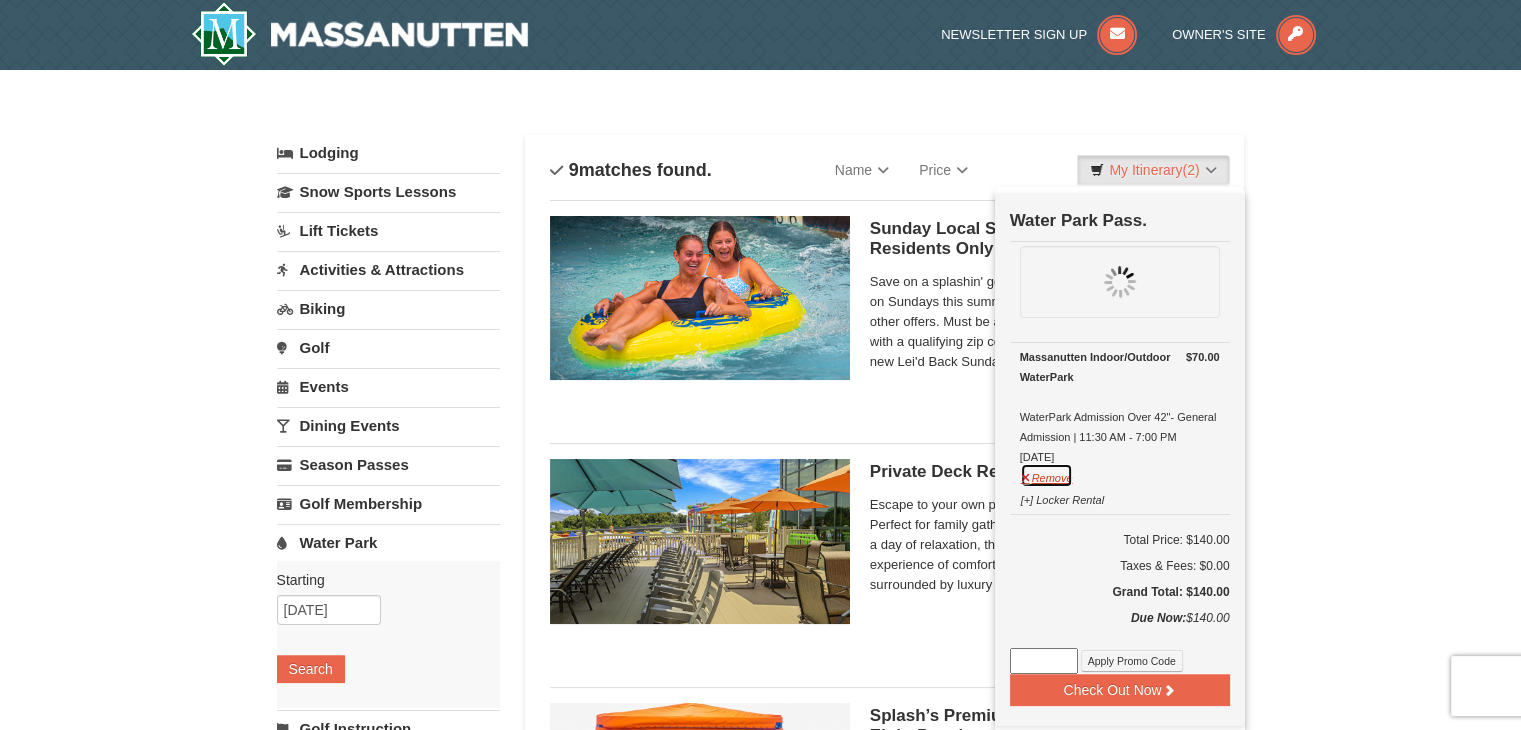 click on "Remove" at bounding box center (1047, 475) 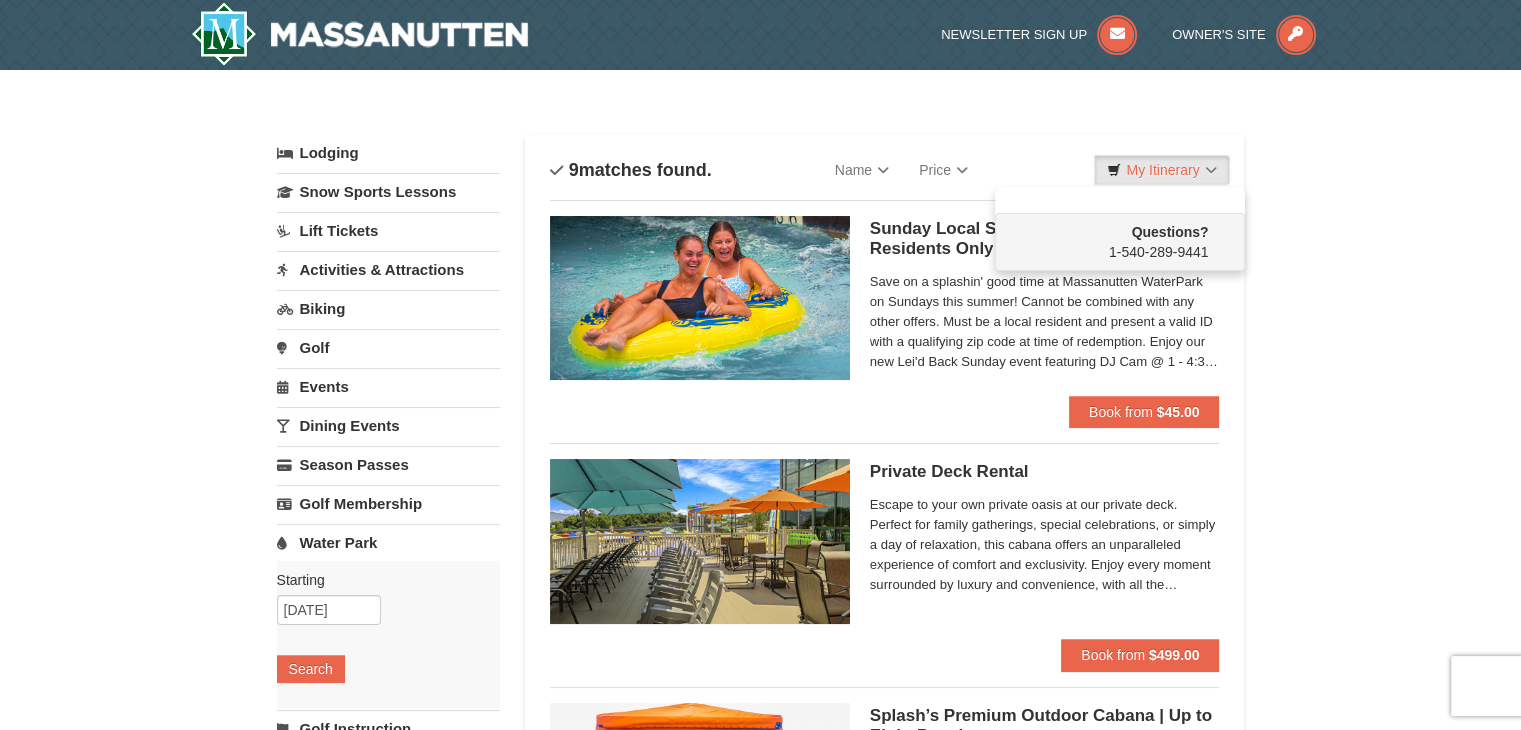 click on "×
Categories
List
Filter
My Itinerary
Questions?  1-540-289-9441
Lodging
Arrival Please format dates MM/DD/YYYY Please format dates MM/DD/YYYY
08/10/2025
Departure Please format dates MM/DD/YYYY Please format dates MM/DD/YYYY
08/12/2025
2 0" at bounding box center [760, 1258] 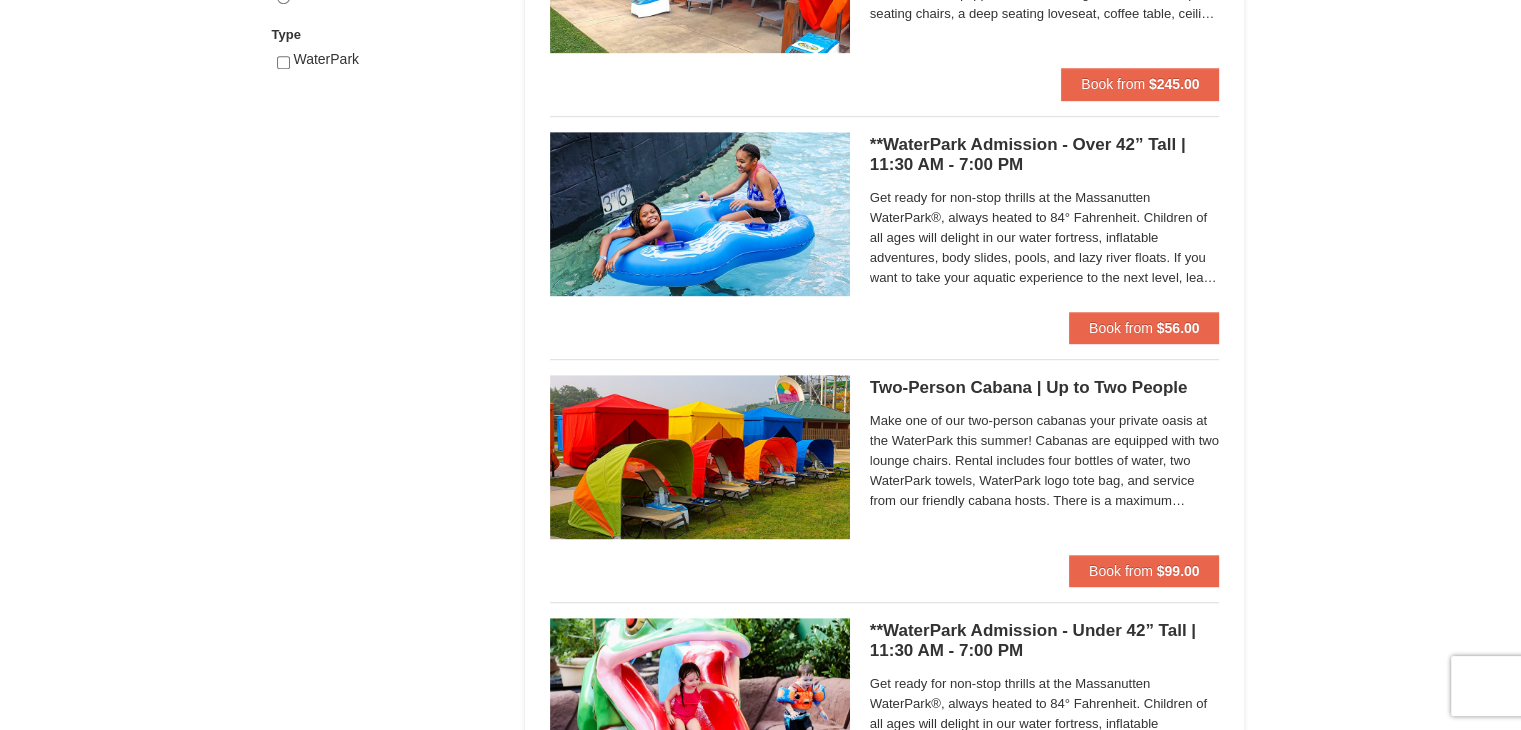 scroll, scrollTop: 1026, scrollLeft: 0, axis: vertical 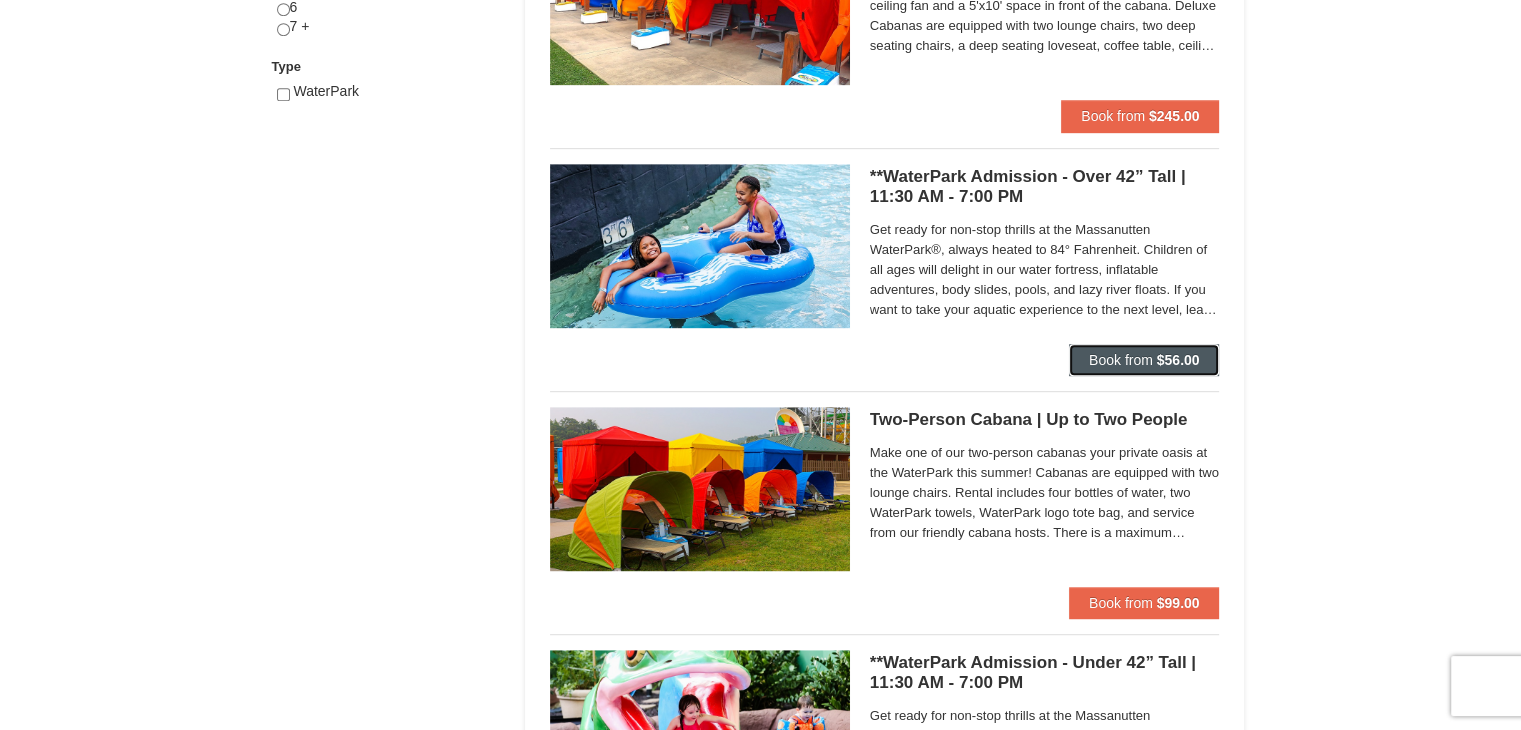 click on "Book from" at bounding box center (1121, 360) 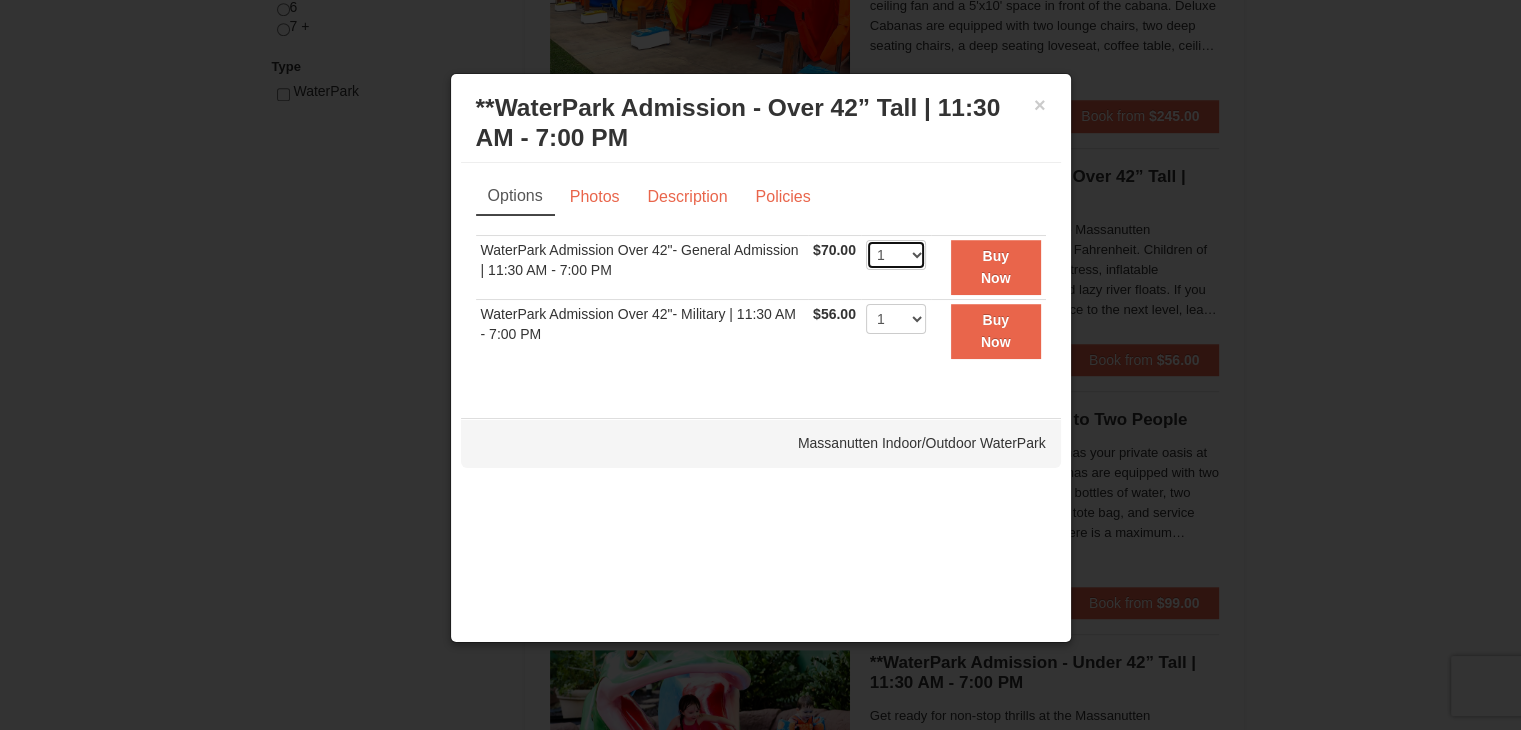 click on "1
2
3
4
5
6
7
8
9
10
11
12
13
14
15
16
17
18
19
20
21 22" at bounding box center (896, 255) 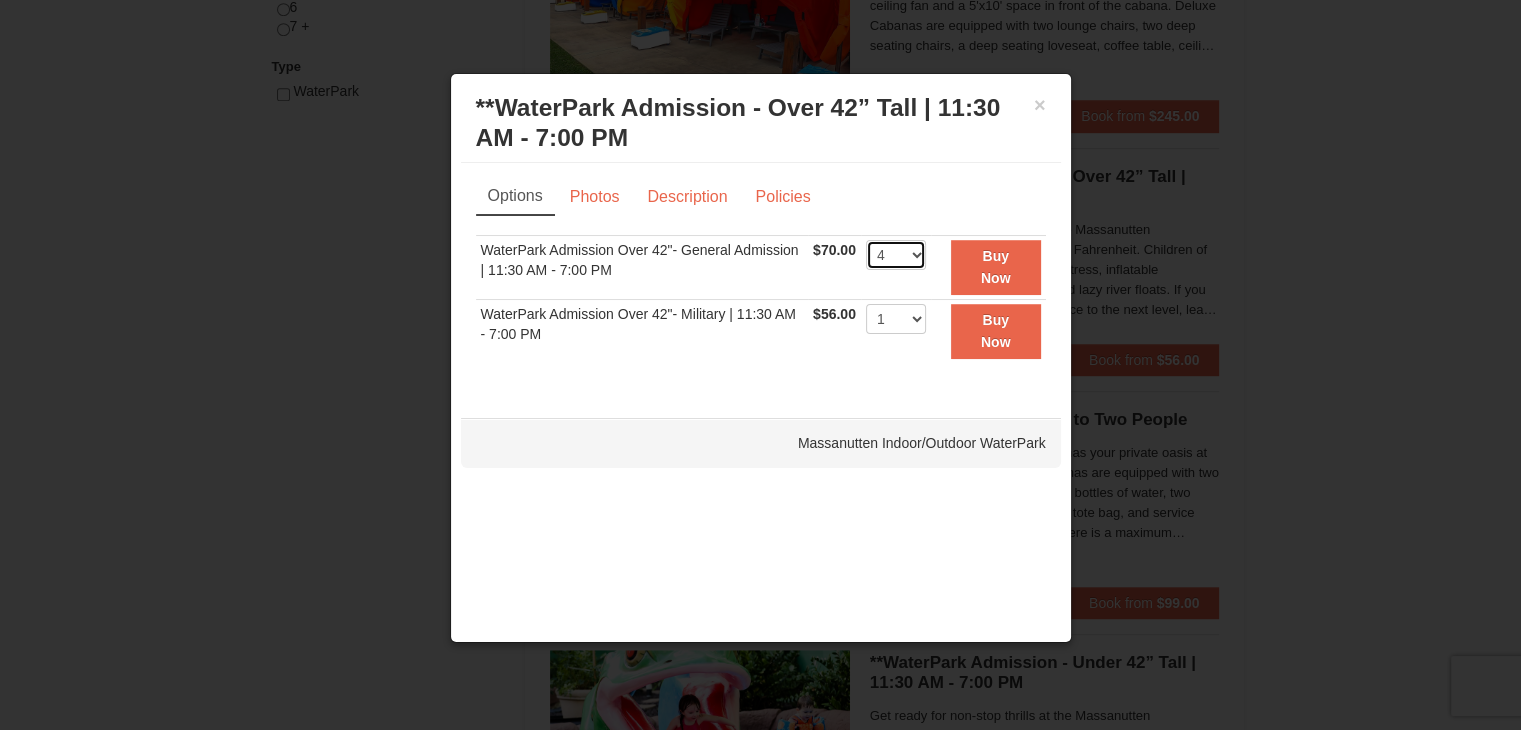 click on "1
2
3
4
5
6
7
8
9
10
11
12
13
14
15
16
17
18
19
20
21 22" at bounding box center (896, 255) 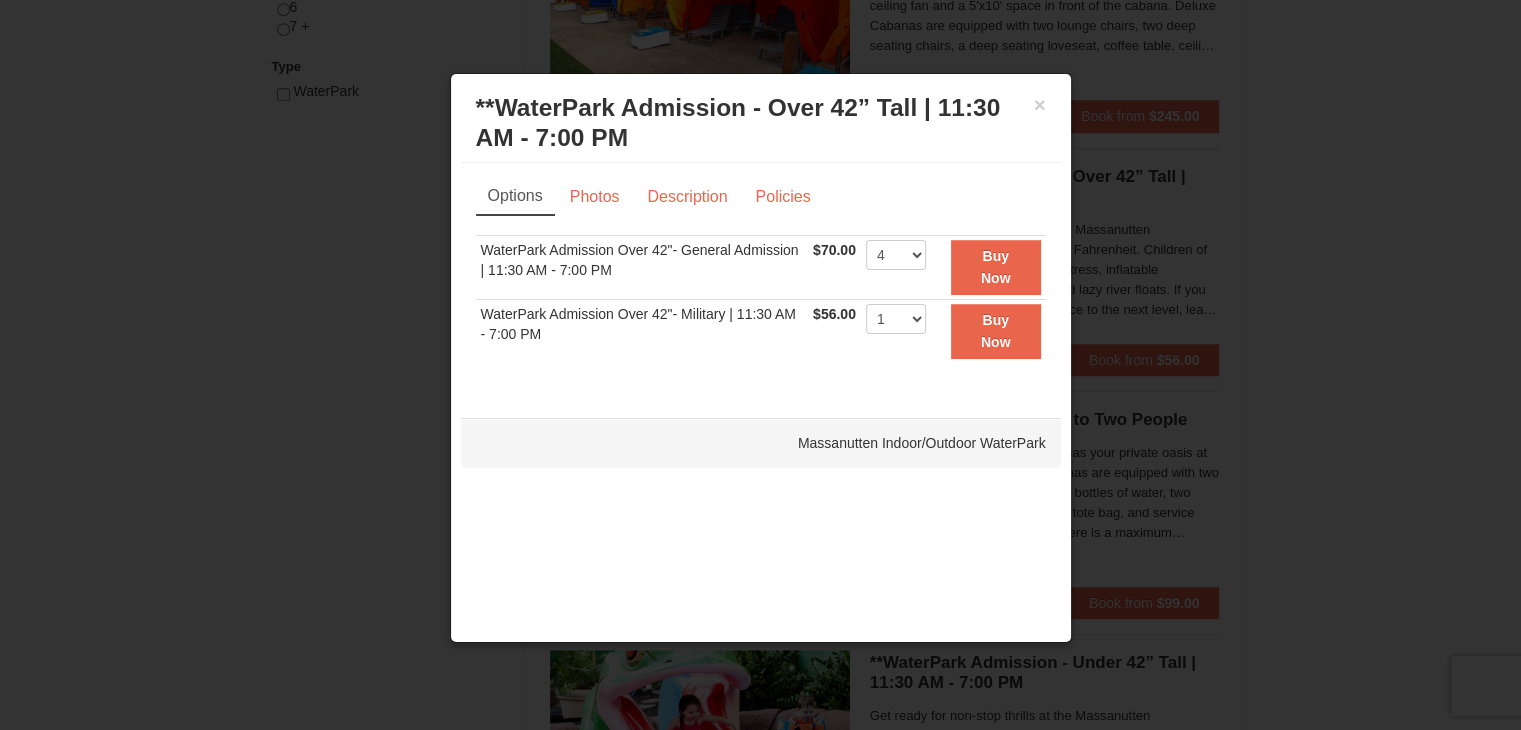 click on "×
**WaterPark Admission - Over 42” Tall | 11:30 AM - 7:00 PM  Massanutten Indoor/Outdoor WaterPark" at bounding box center [761, 123] 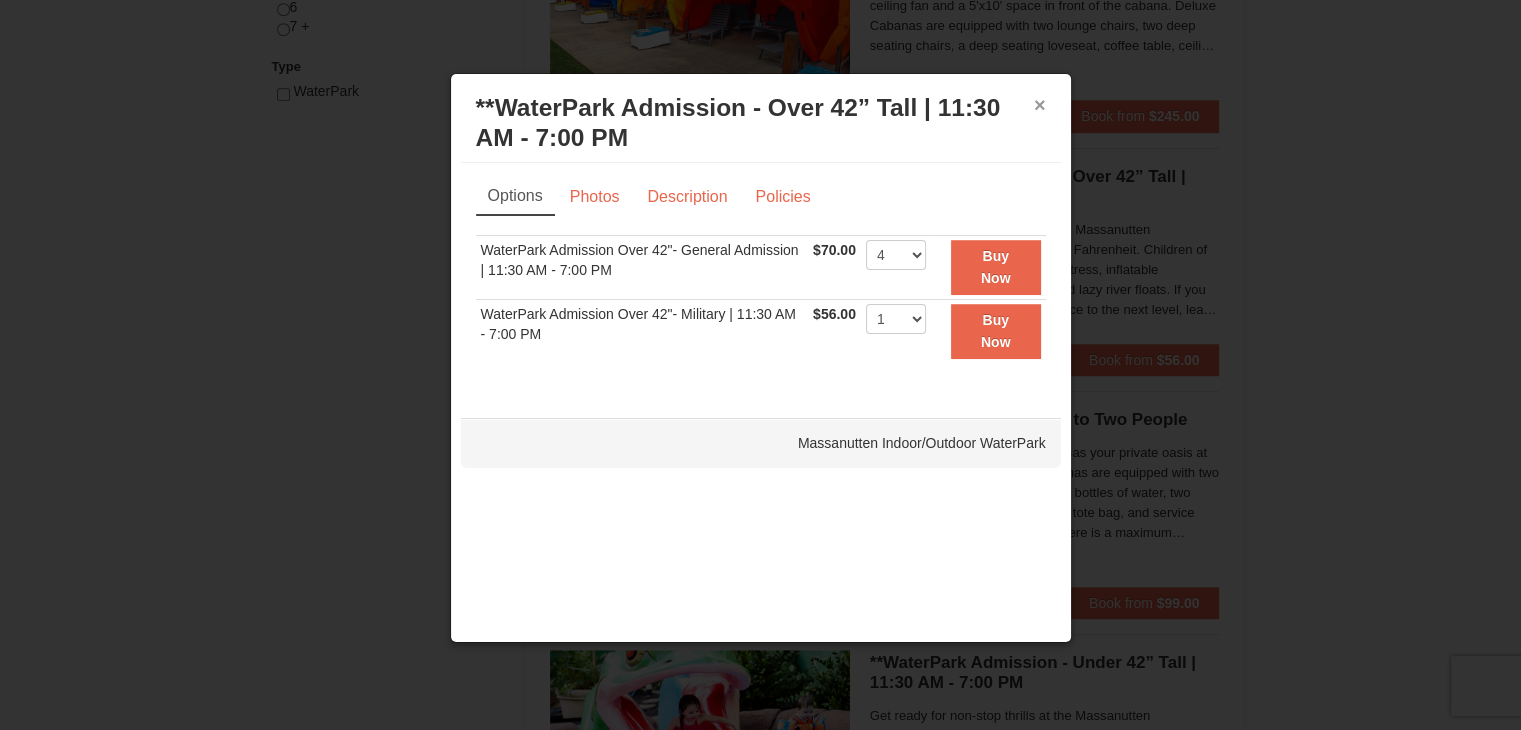 click on "×" at bounding box center [1040, 105] 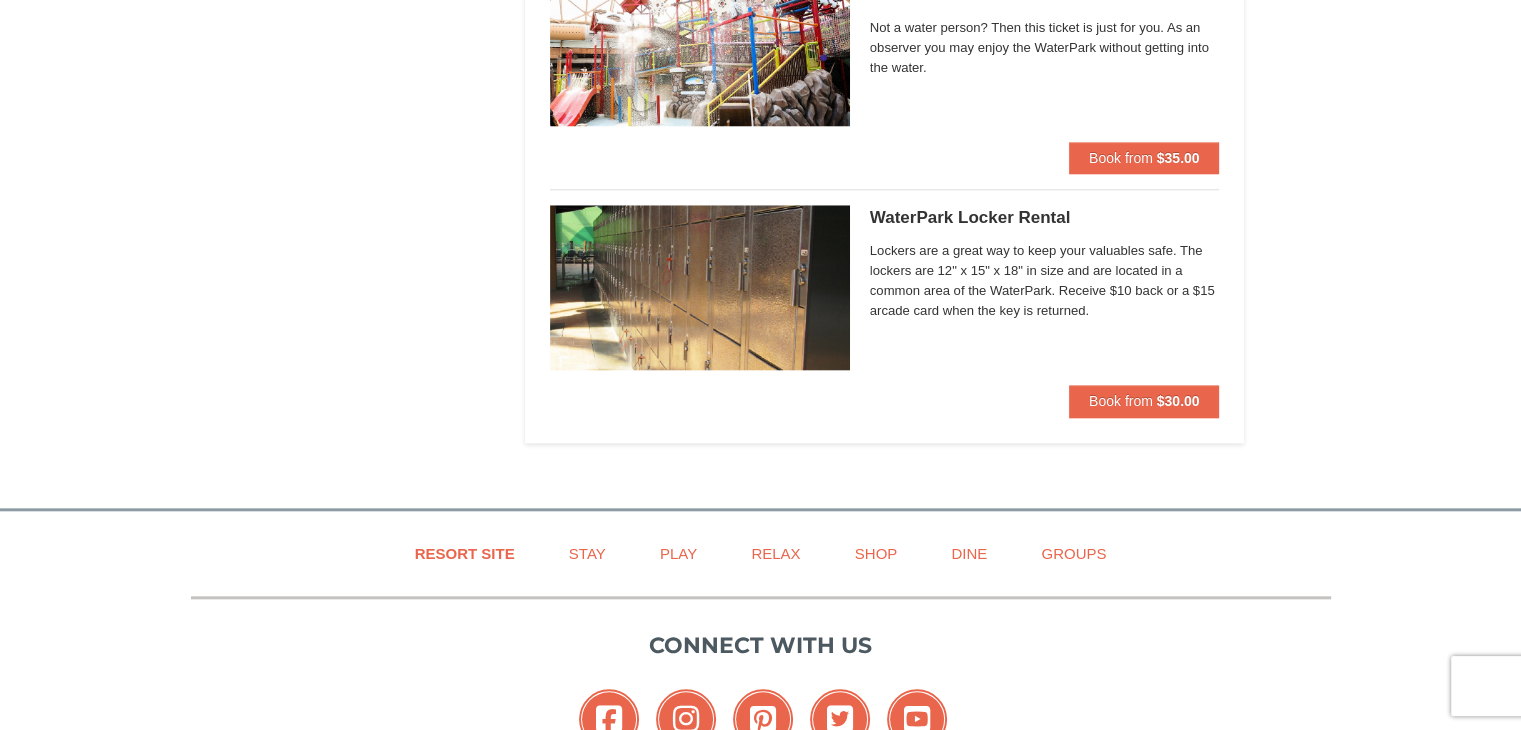 scroll, scrollTop: 1959, scrollLeft: 0, axis: vertical 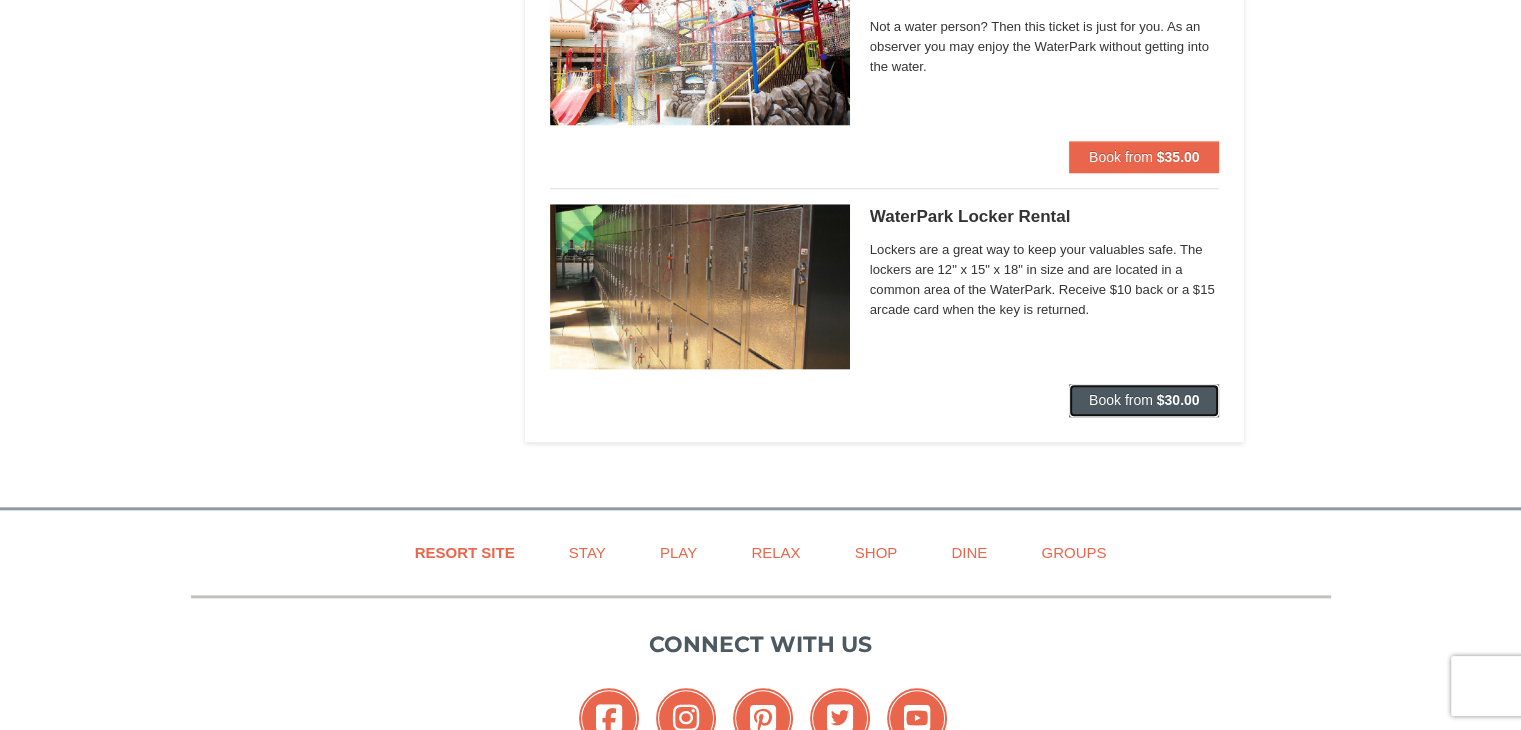 click on "Book from   $30.00" at bounding box center (1144, 400) 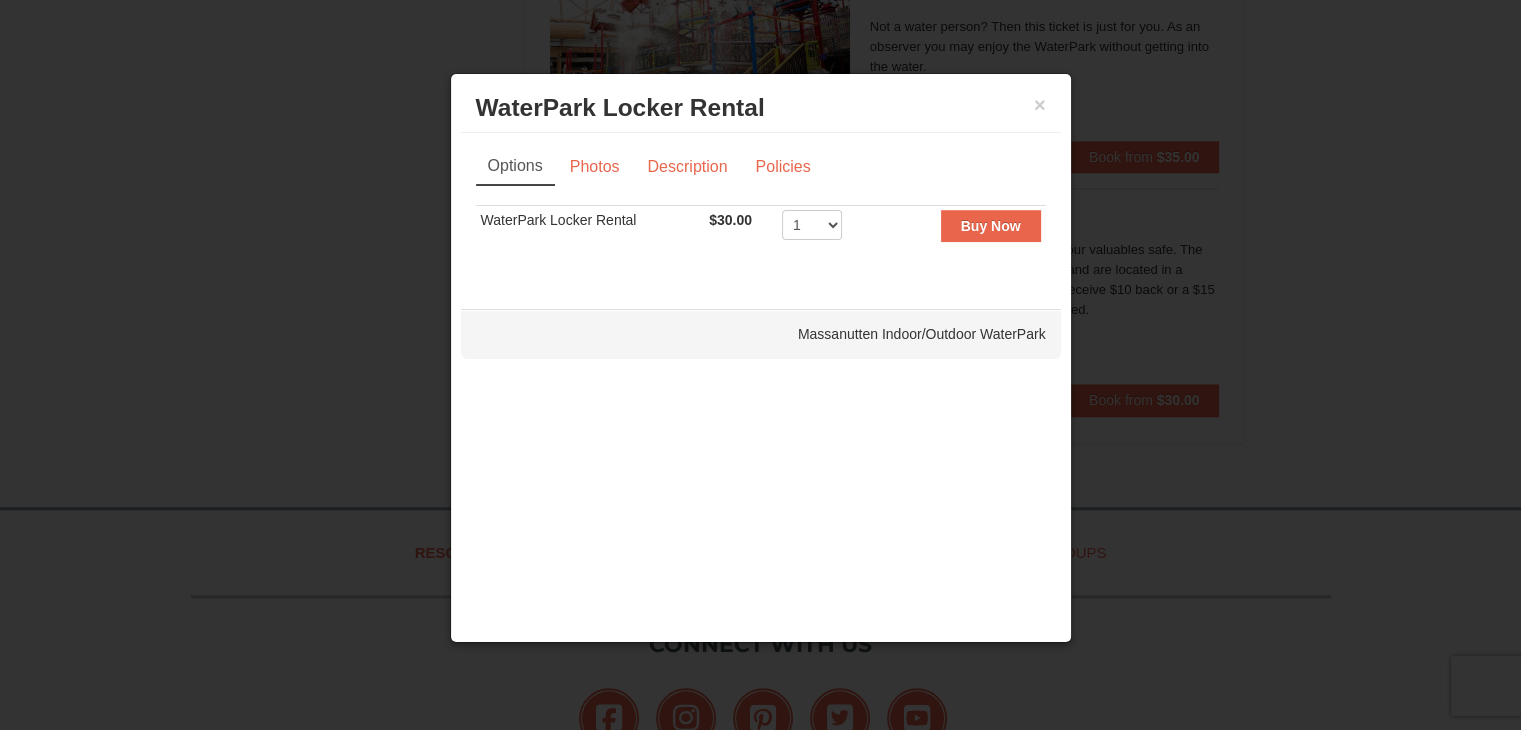 click on "×
WaterPark Locker Rental  Massanutten Indoor/Outdoor WaterPark" at bounding box center [761, 108] 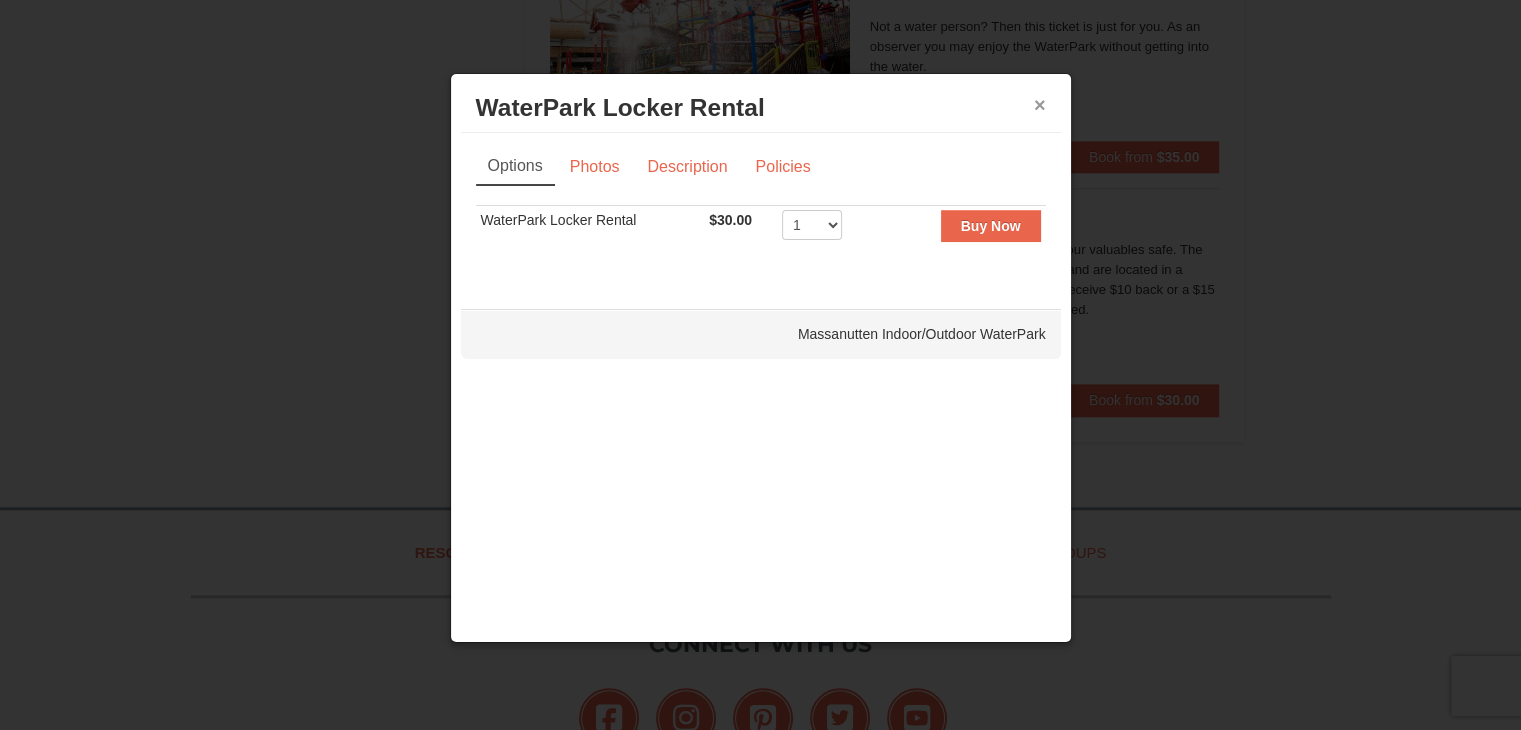 click on "×" at bounding box center (1040, 105) 